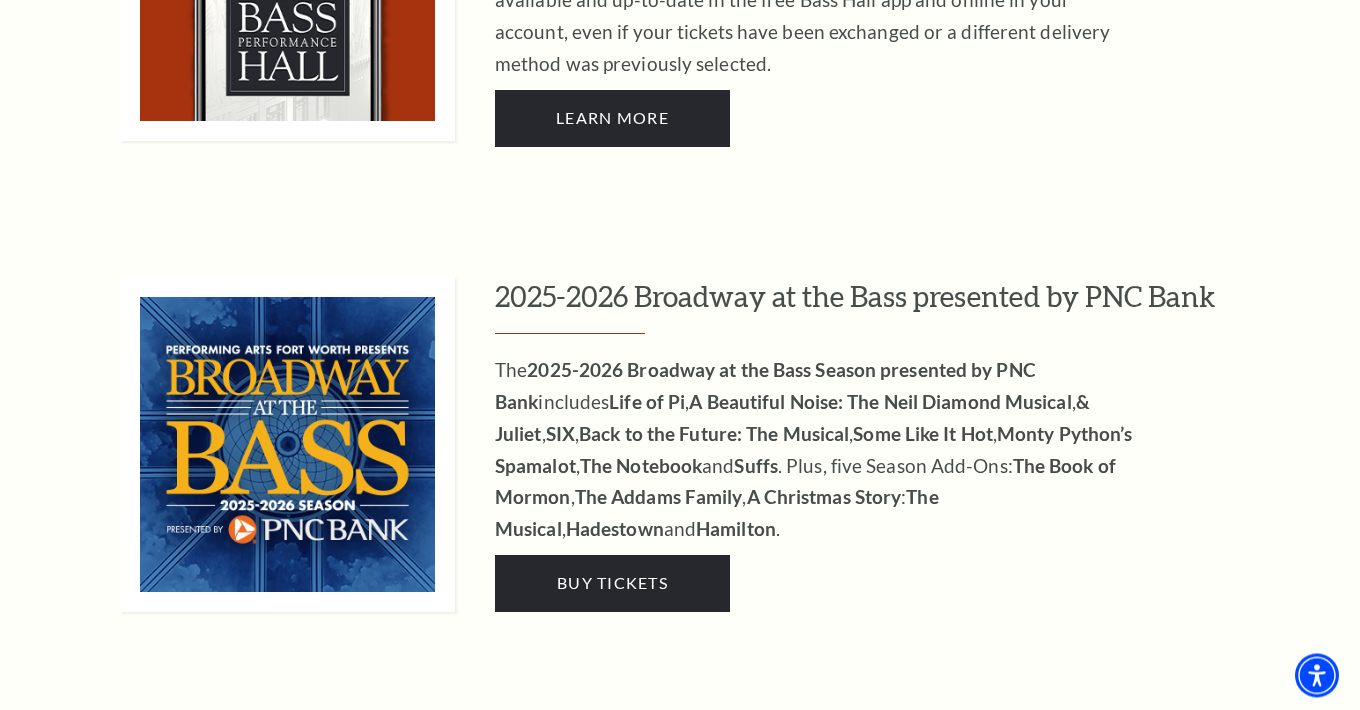 scroll, scrollTop: 1689, scrollLeft: 0, axis: vertical 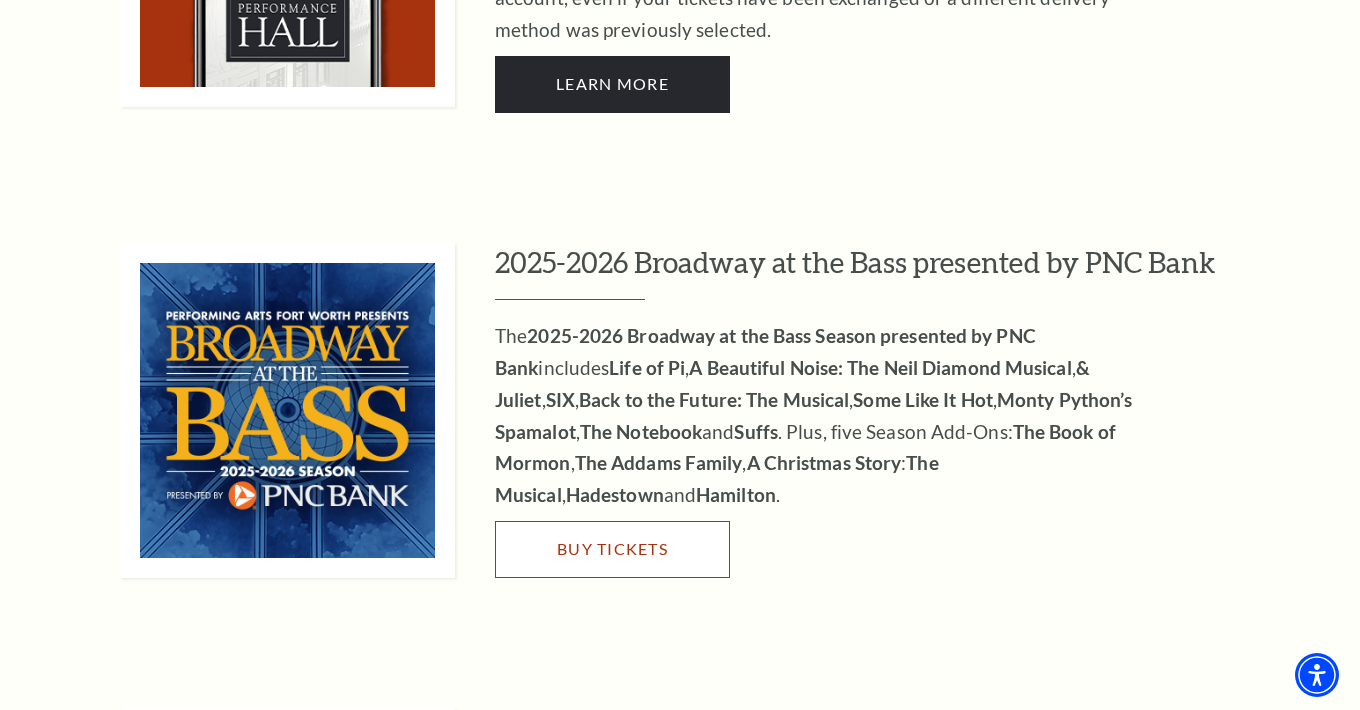 click on "Buy Tickets" at bounding box center (612, 549) 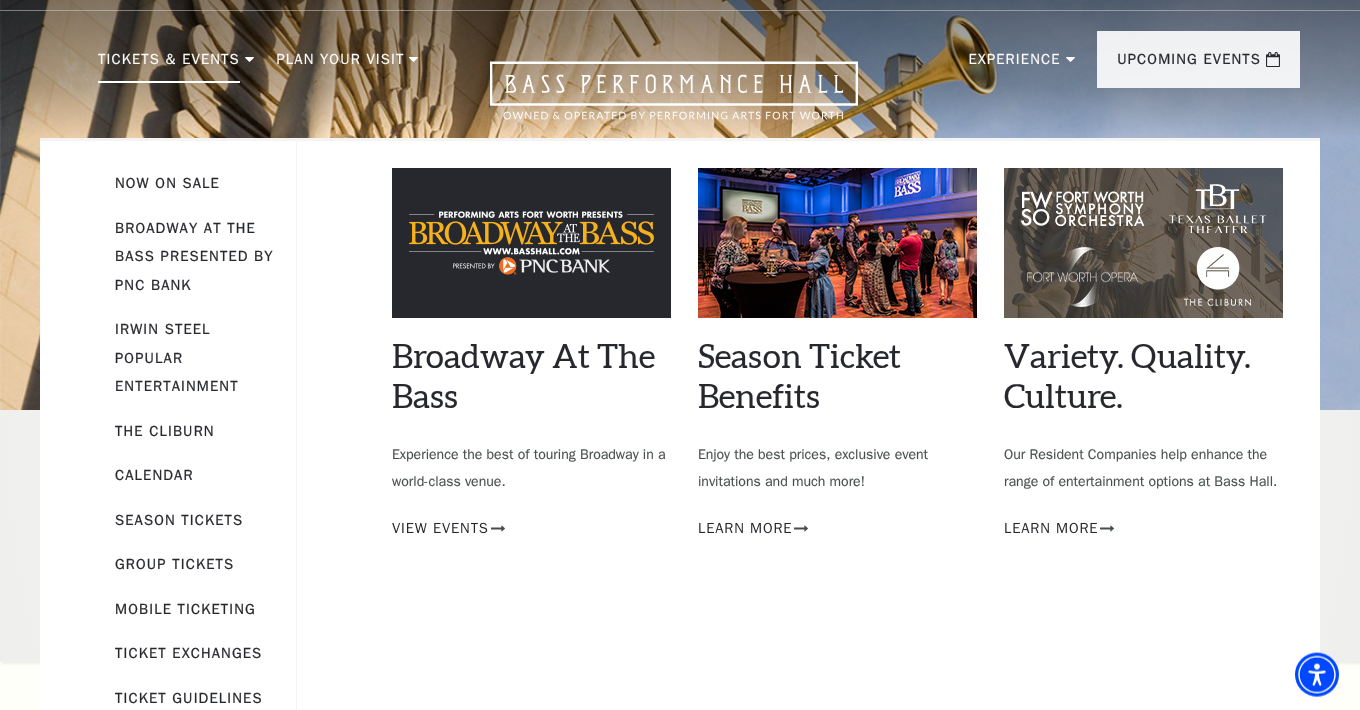 scroll, scrollTop: 0, scrollLeft: 0, axis: both 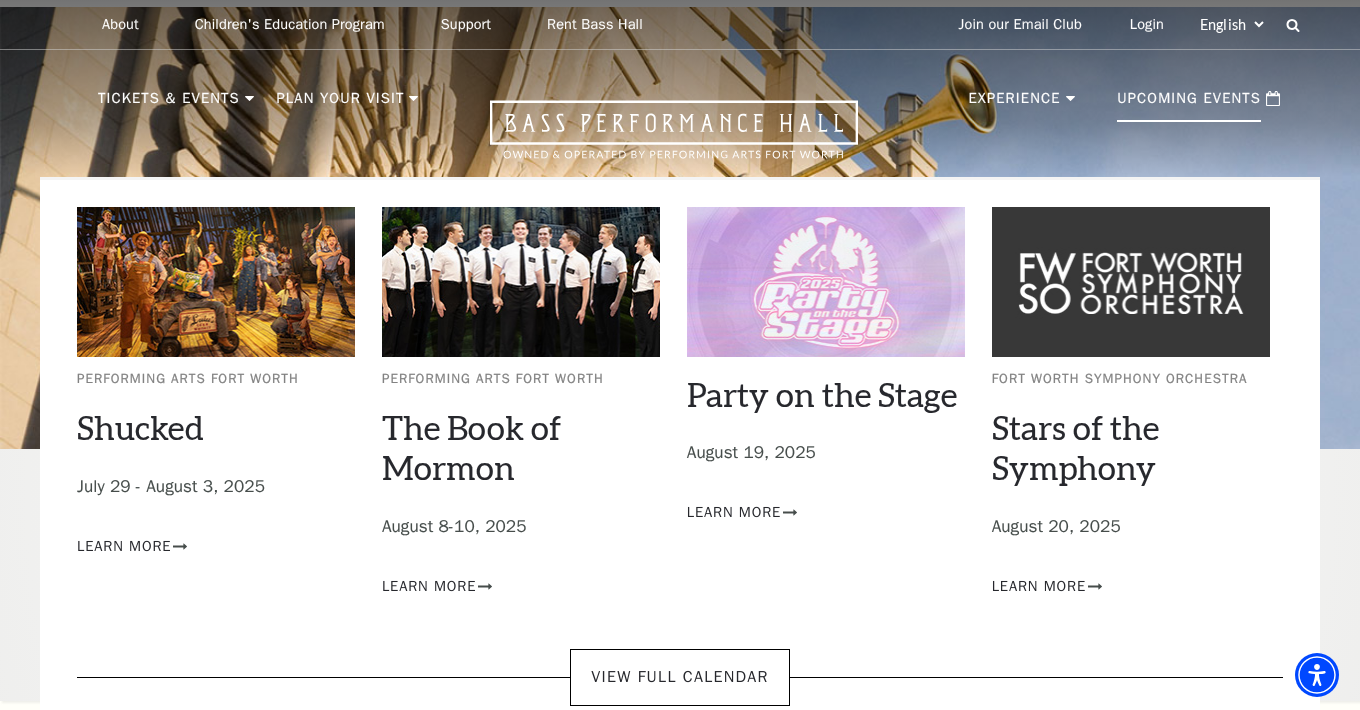click on "Upcoming Events" at bounding box center [1189, 104] 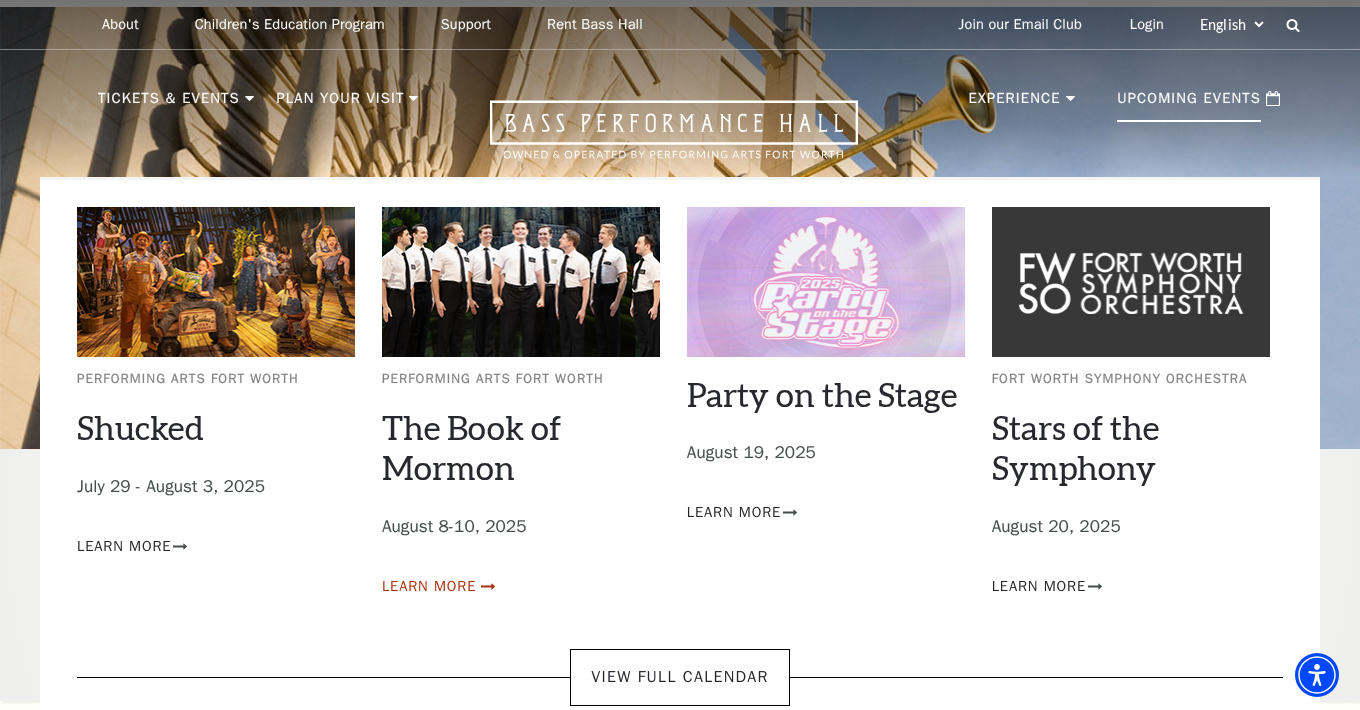 click on "Learn More" at bounding box center [429, 586] 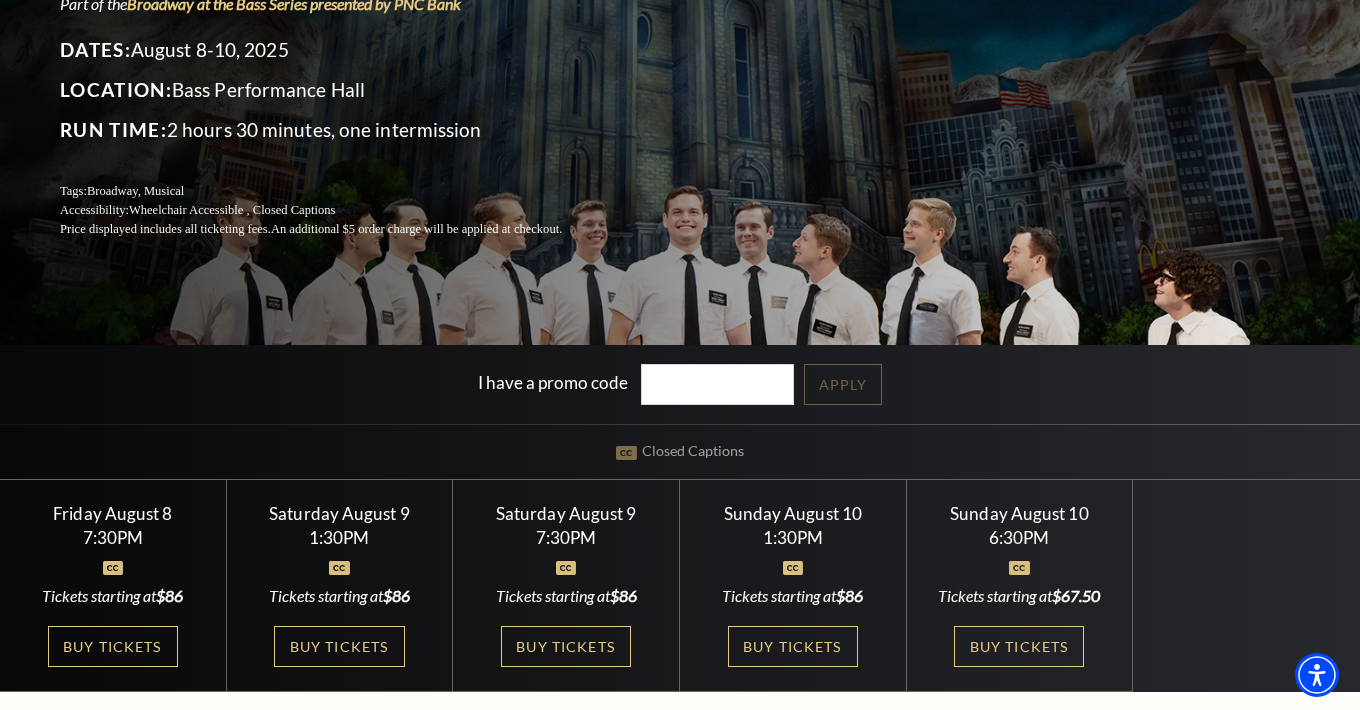 scroll, scrollTop: 316, scrollLeft: 0, axis: vertical 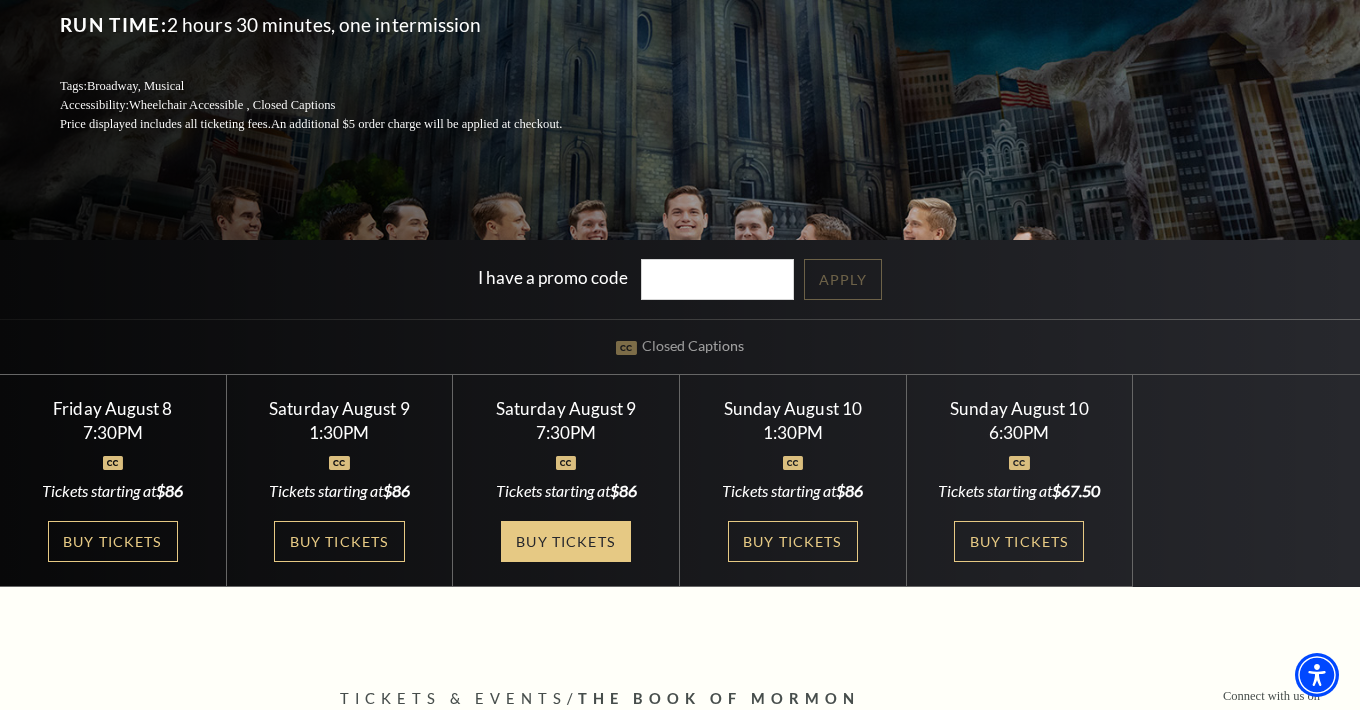click on "Buy Tickets" at bounding box center [566, 541] 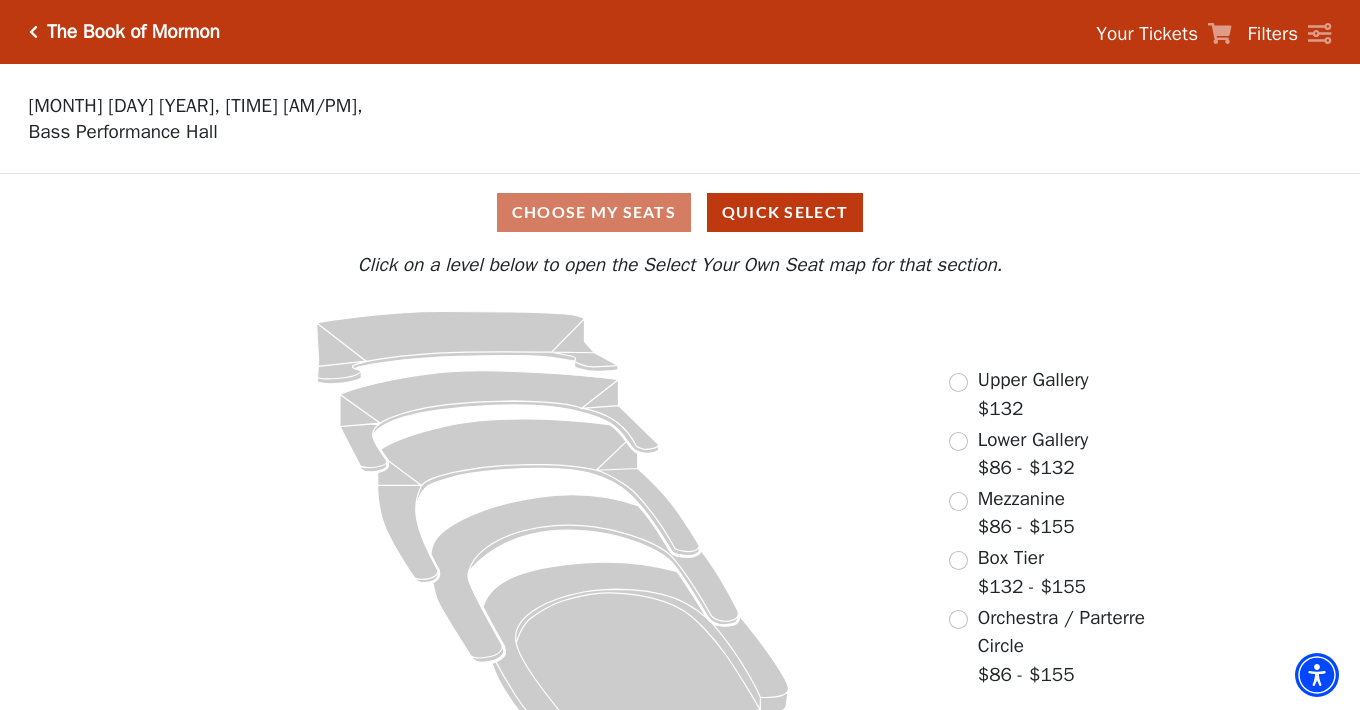 scroll, scrollTop: 48, scrollLeft: 0, axis: vertical 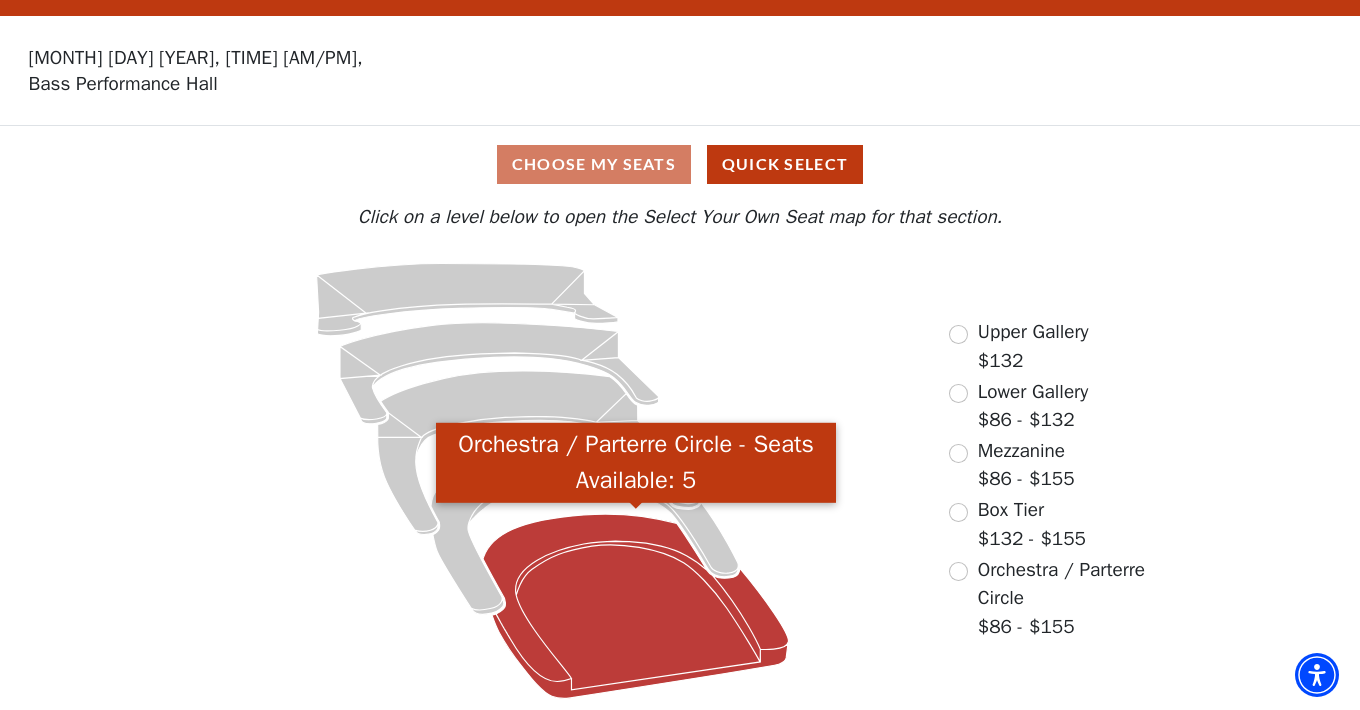 click 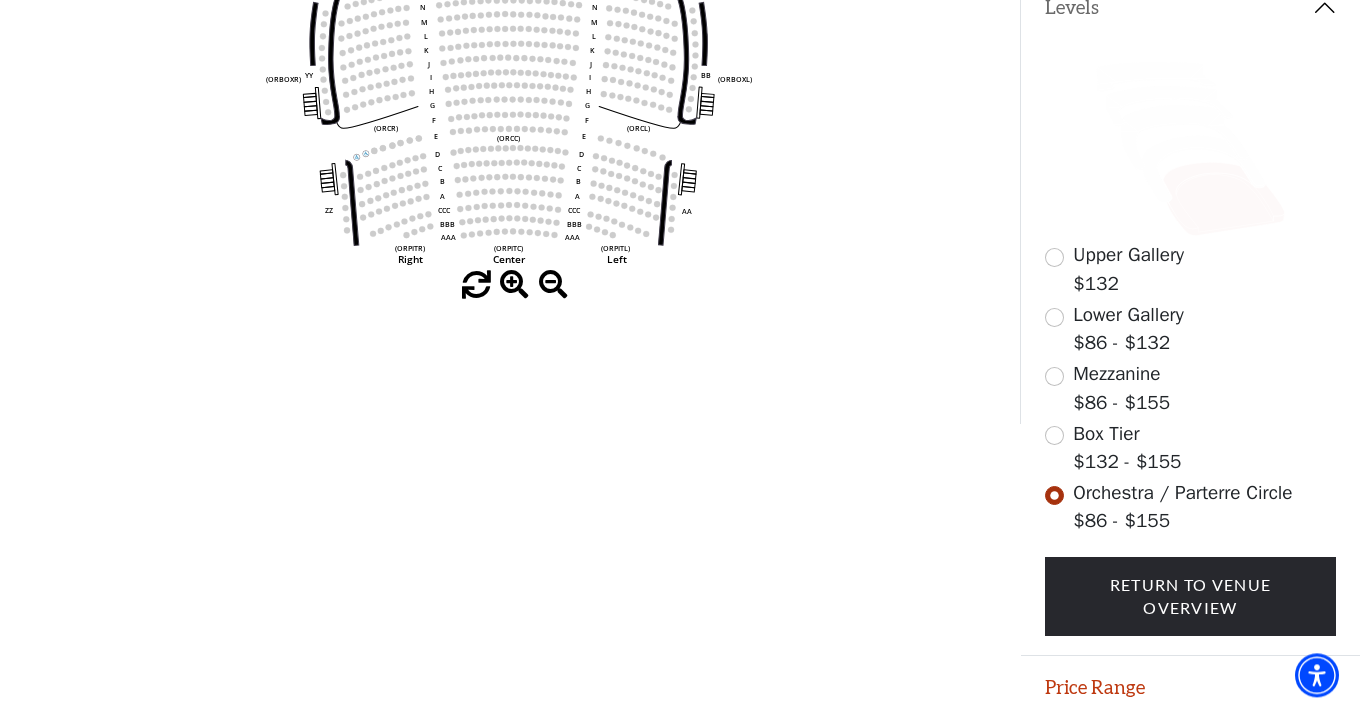 scroll, scrollTop: 526, scrollLeft: 0, axis: vertical 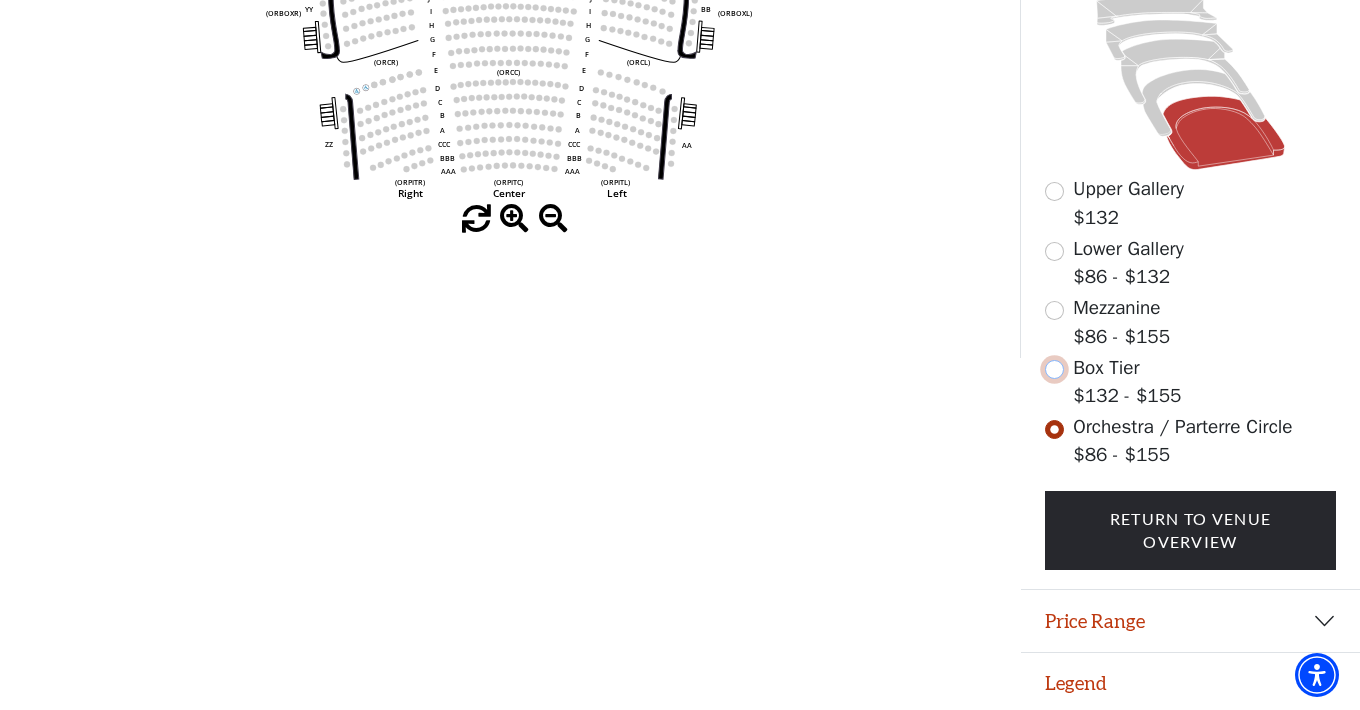 click at bounding box center [1054, 369] 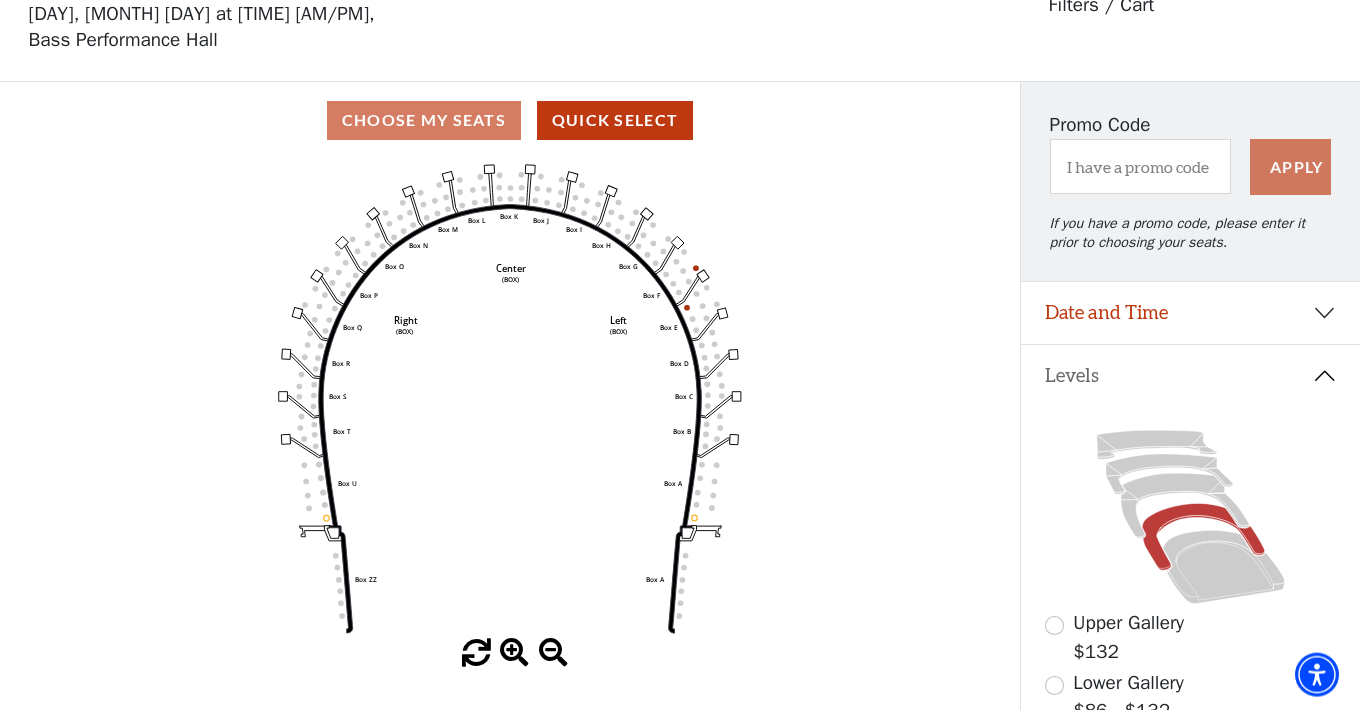 scroll, scrollTop: 92, scrollLeft: 0, axis: vertical 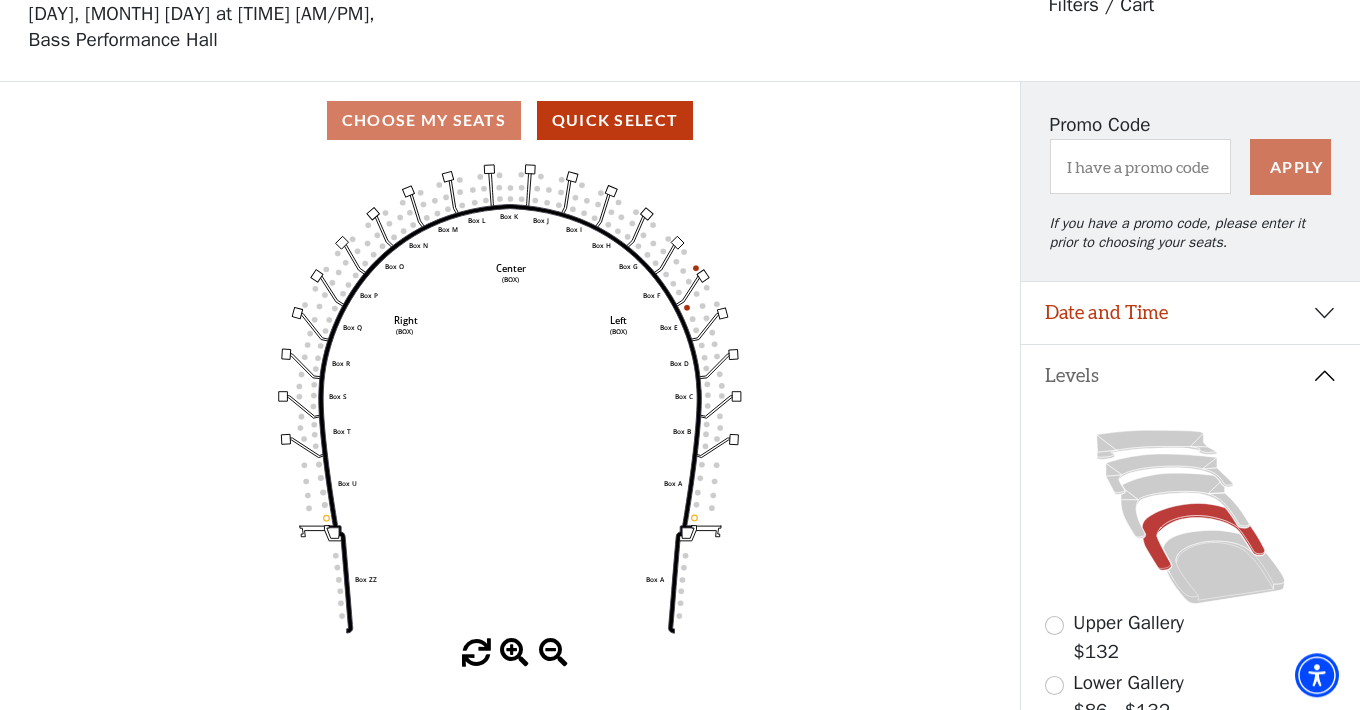 click 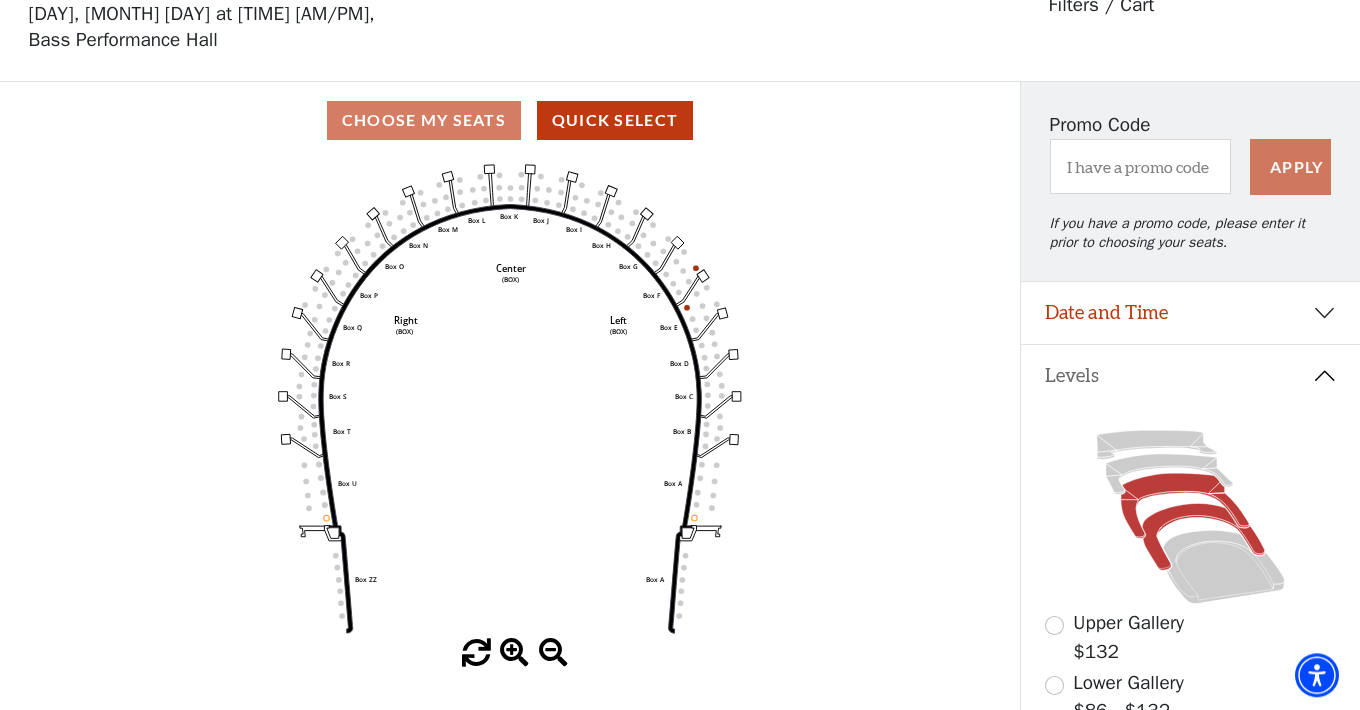 click 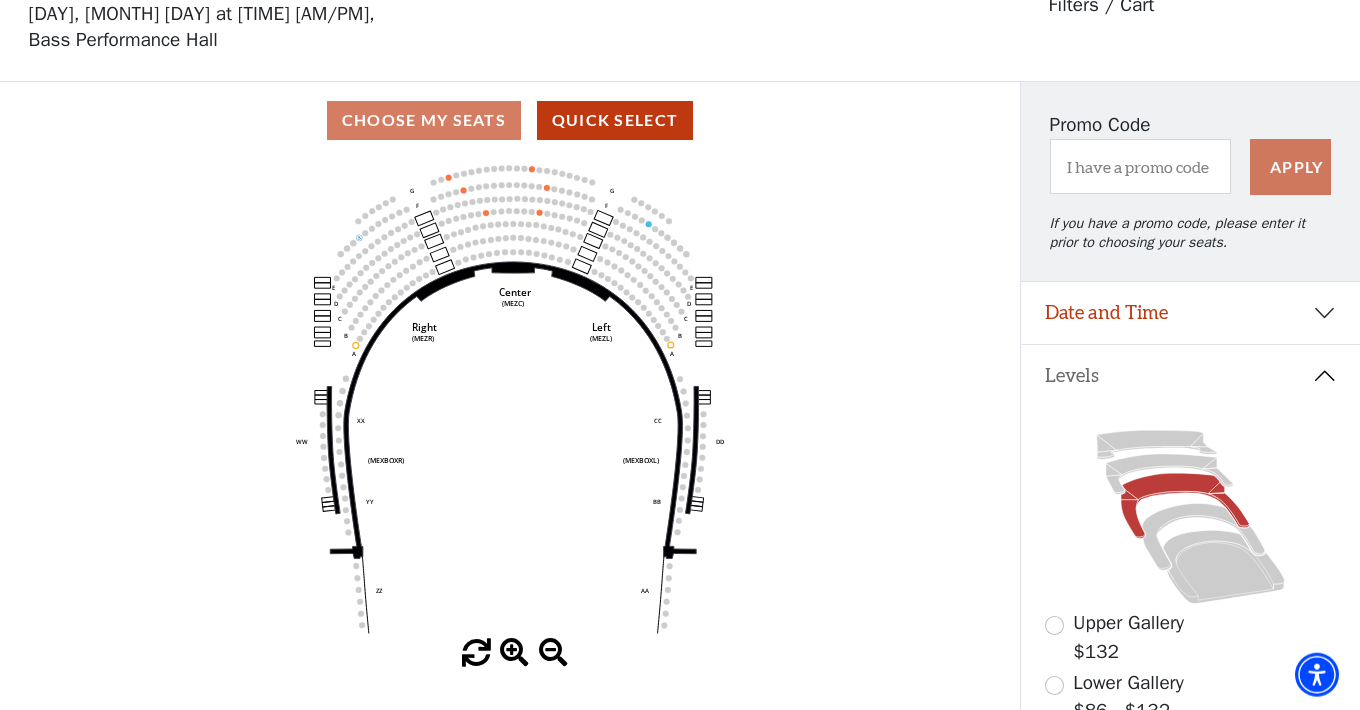 scroll, scrollTop: 92, scrollLeft: 0, axis: vertical 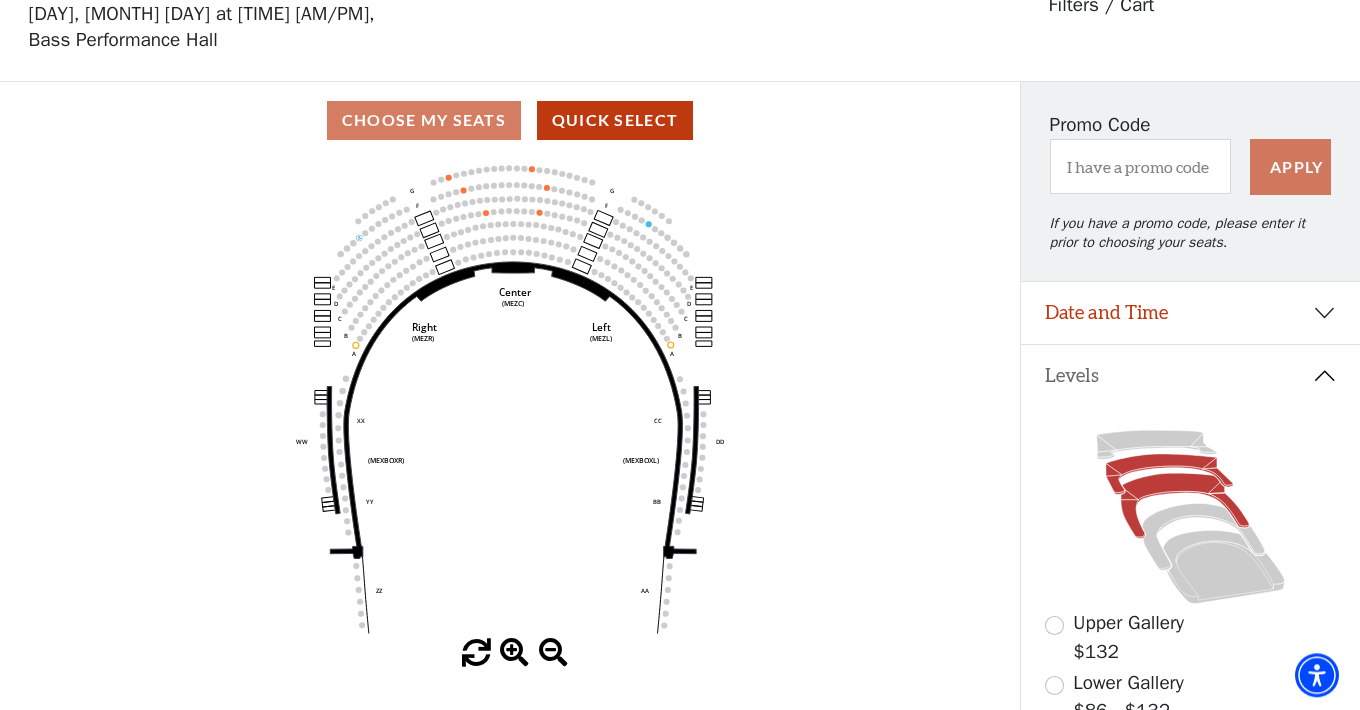 click 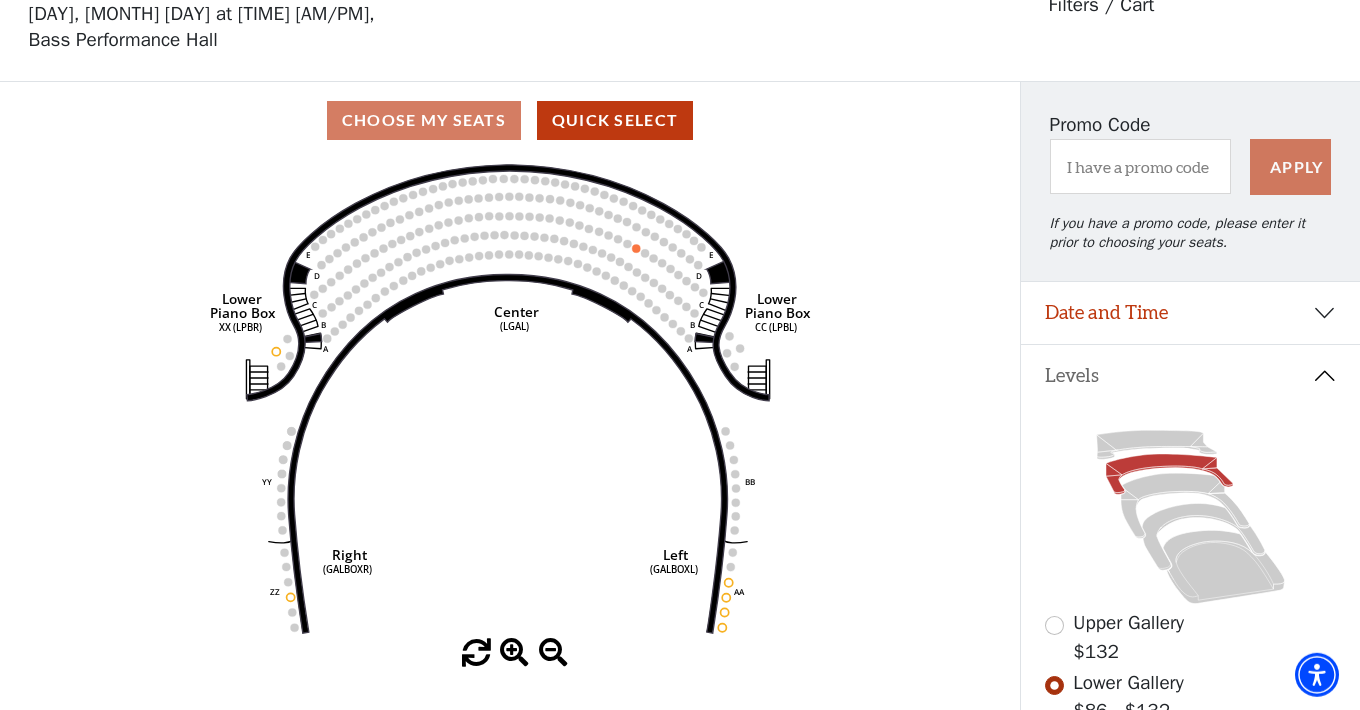 scroll, scrollTop: 92, scrollLeft: 0, axis: vertical 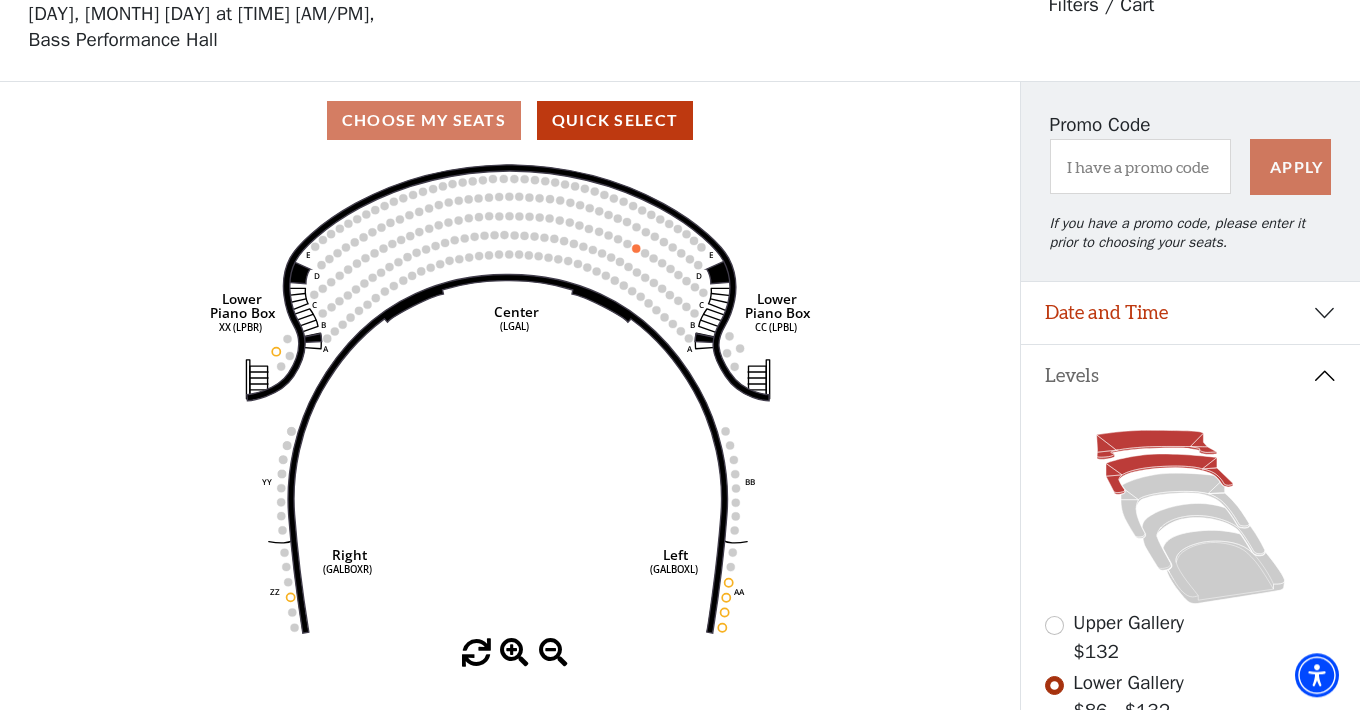 click 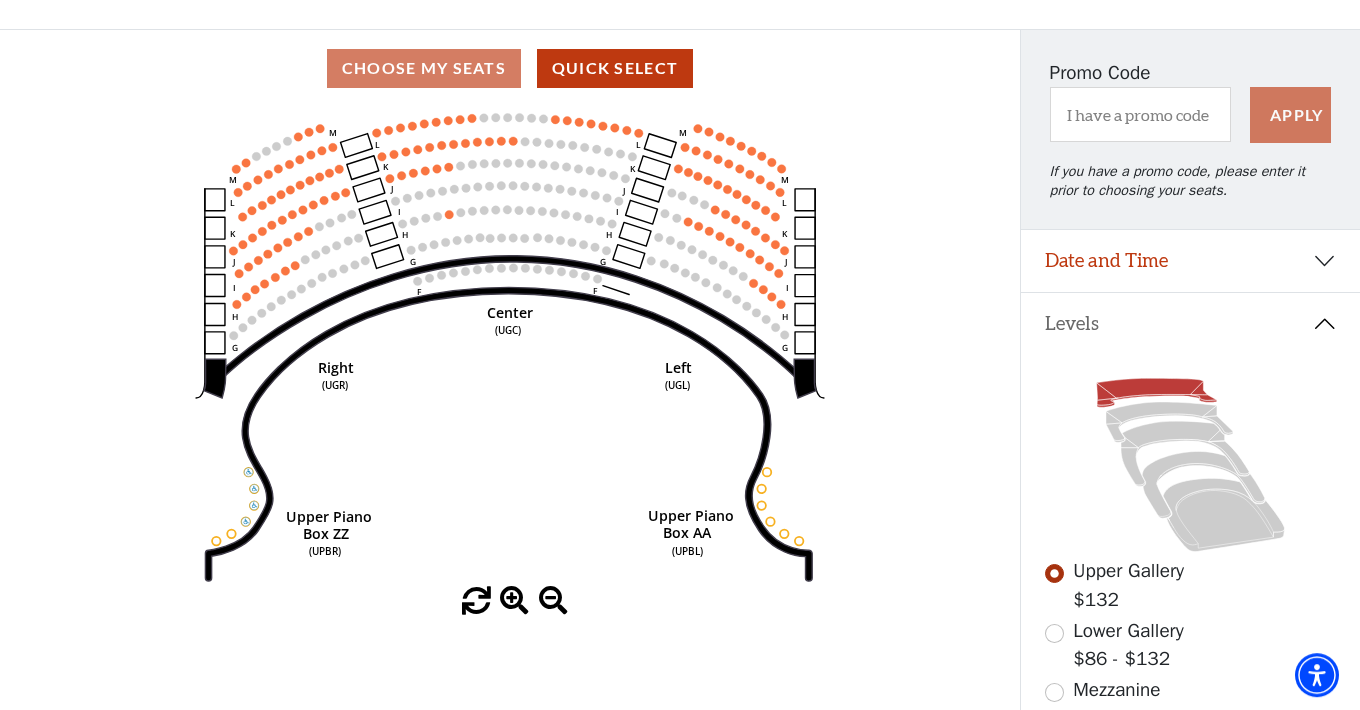 scroll, scrollTop: 198, scrollLeft: 0, axis: vertical 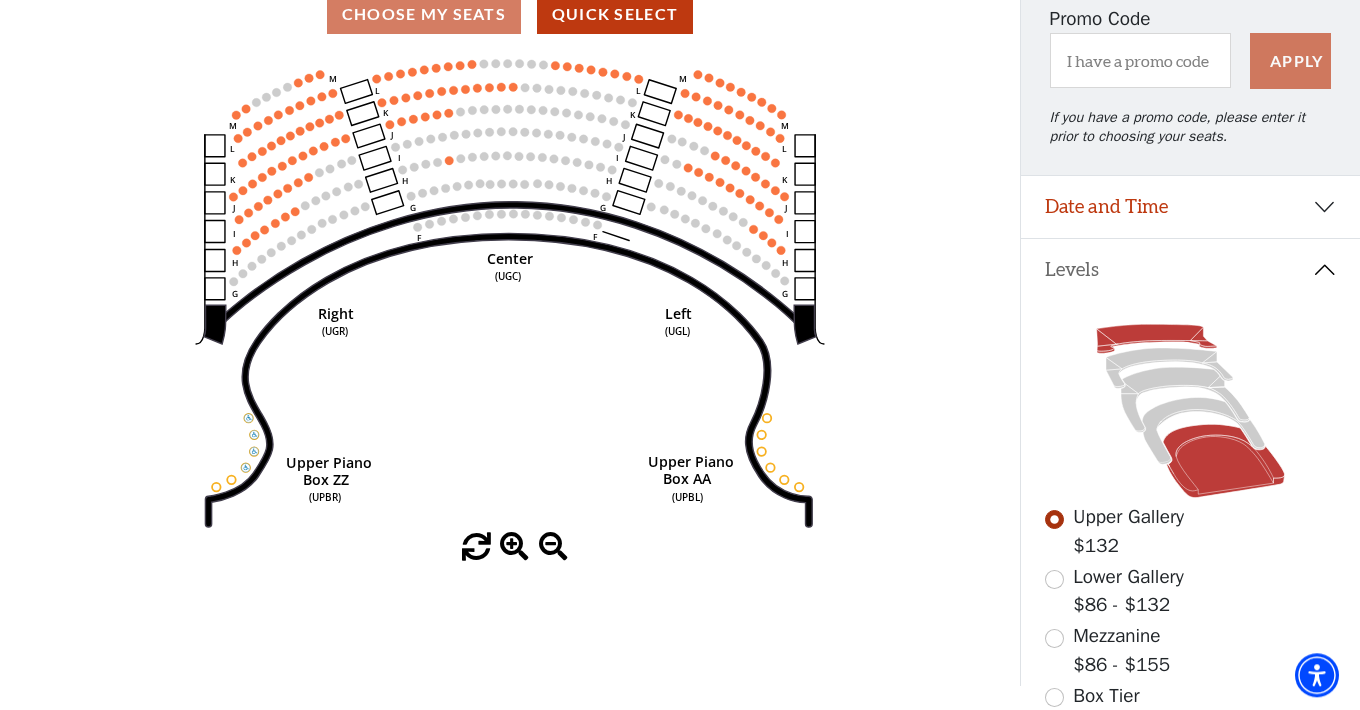 click 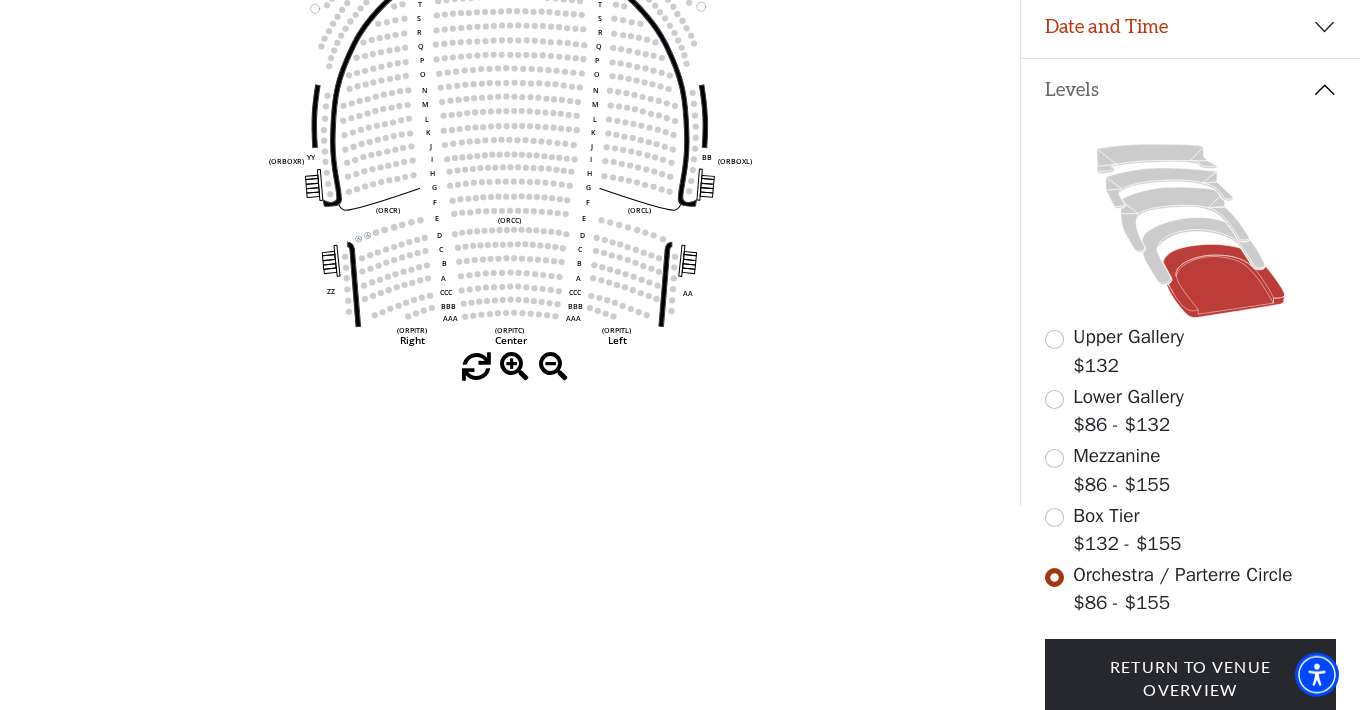 scroll, scrollTop: 315, scrollLeft: 0, axis: vertical 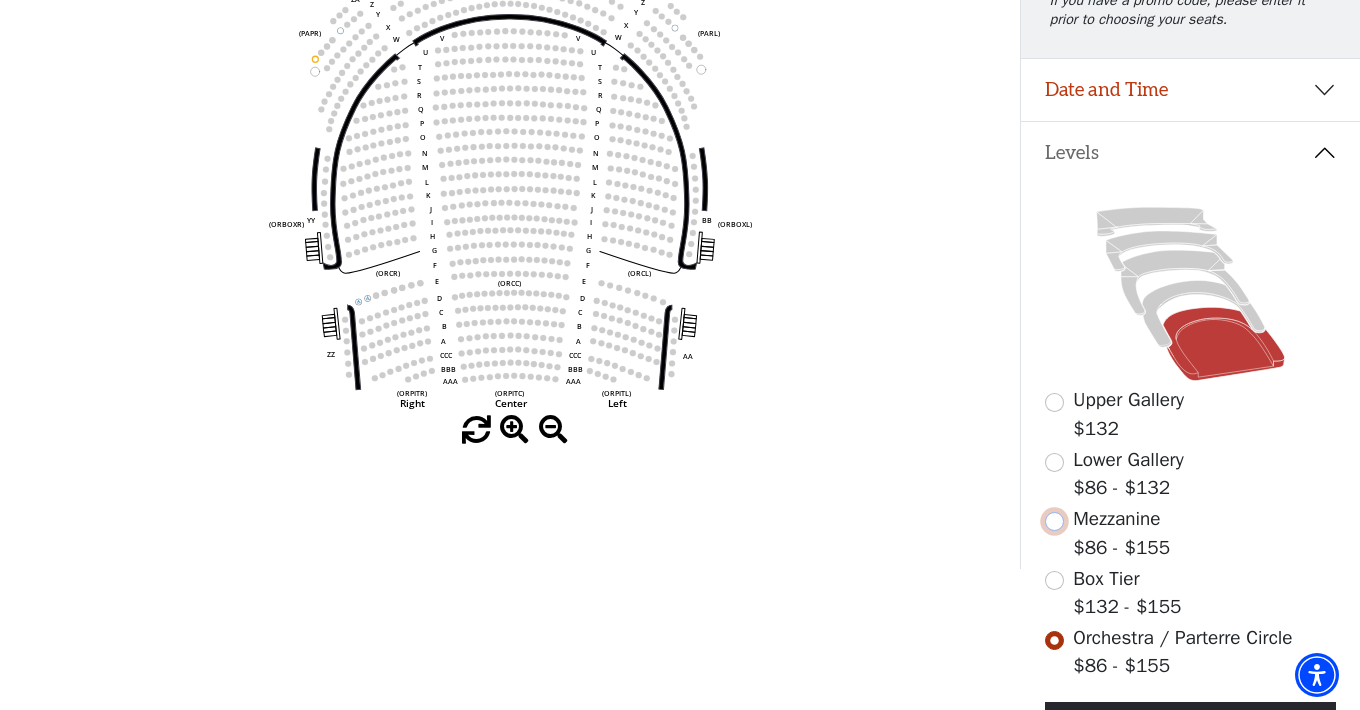 click at bounding box center [1054, 521] 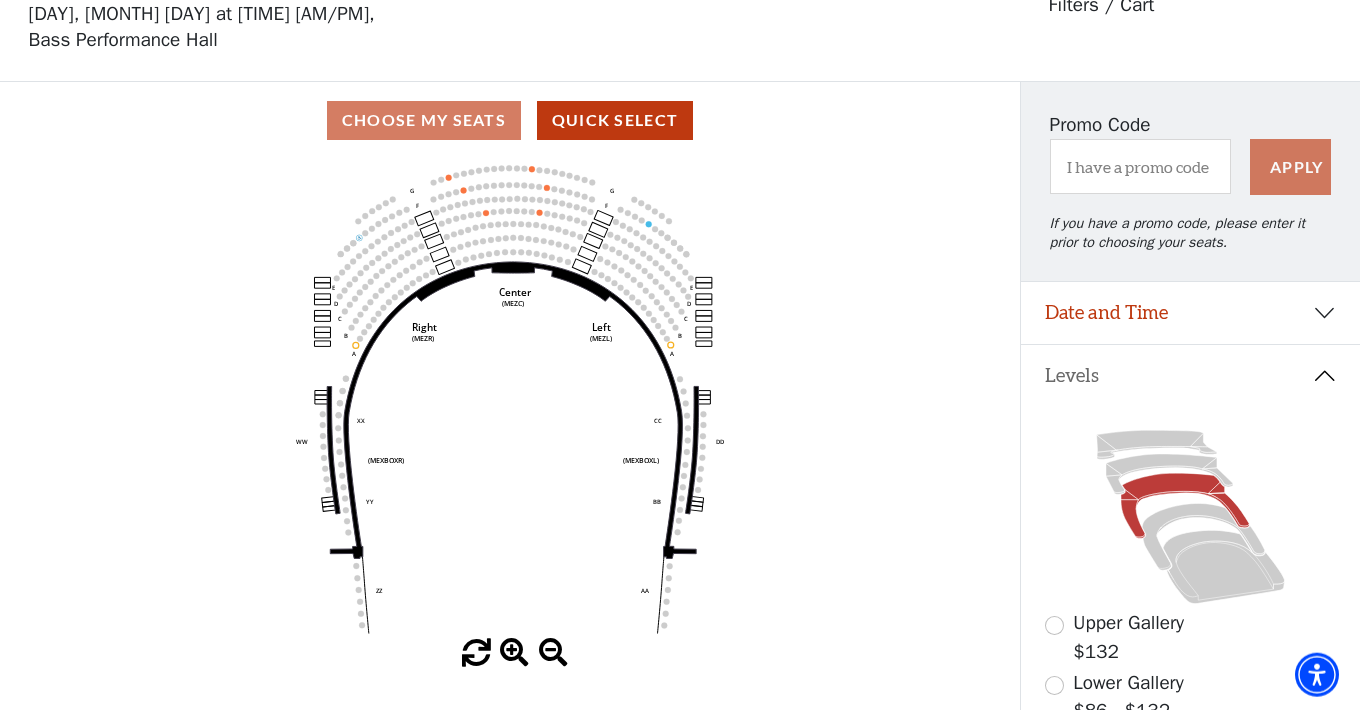 scroll, scrollTop: 92, scrollLeft: 0, axis: vertical 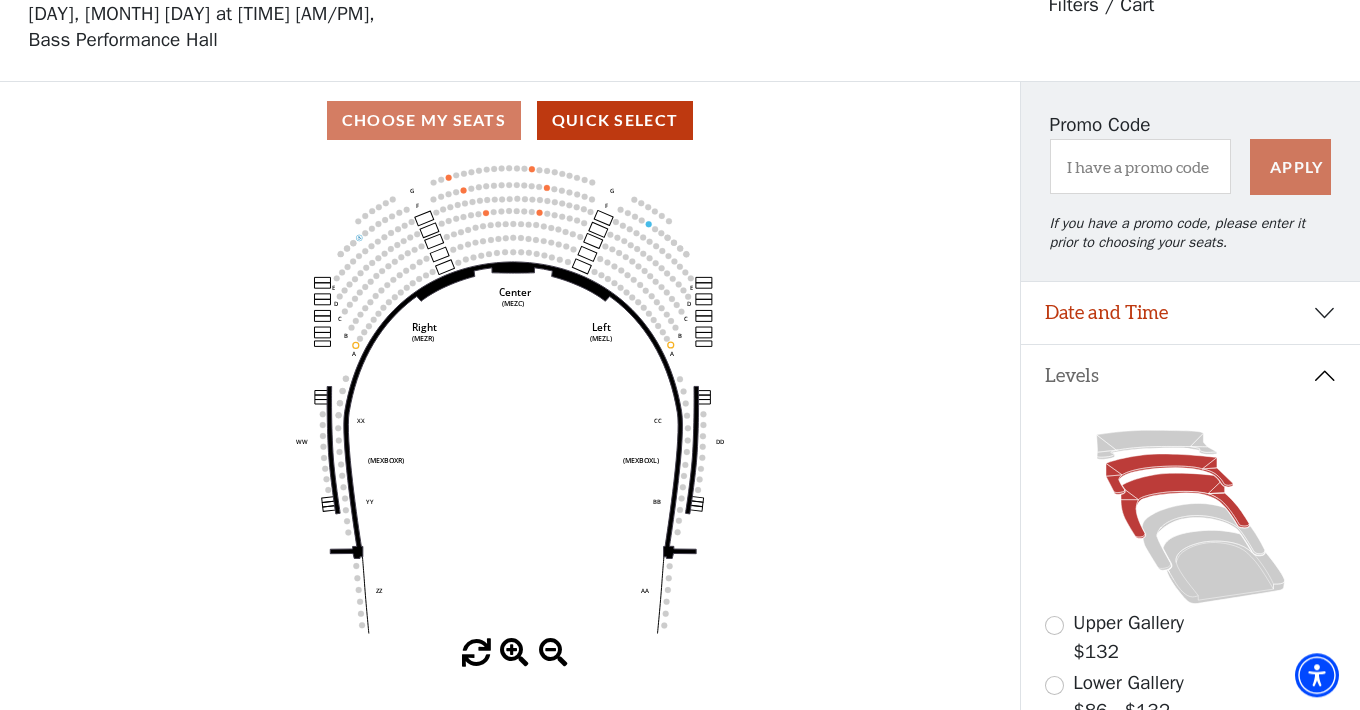 click 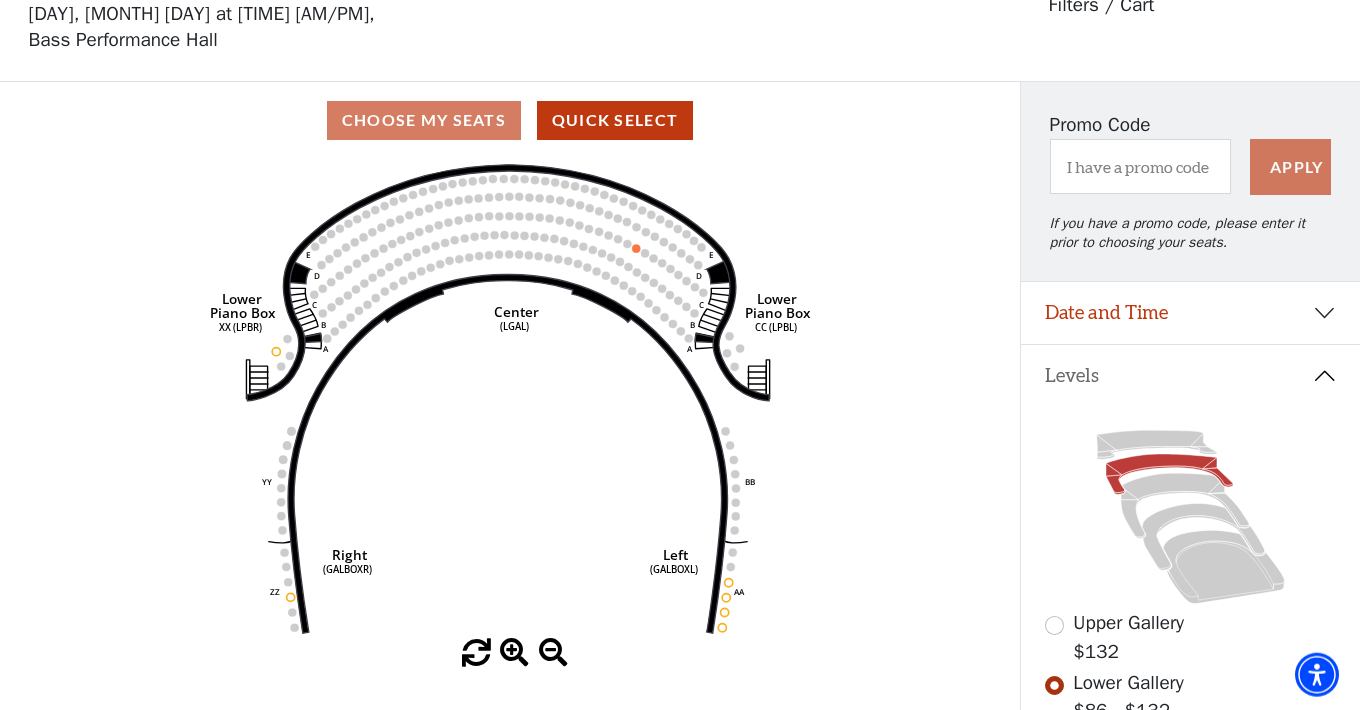 scroll, scrollTop: 92, scrollLeft: 0, axis: vertical 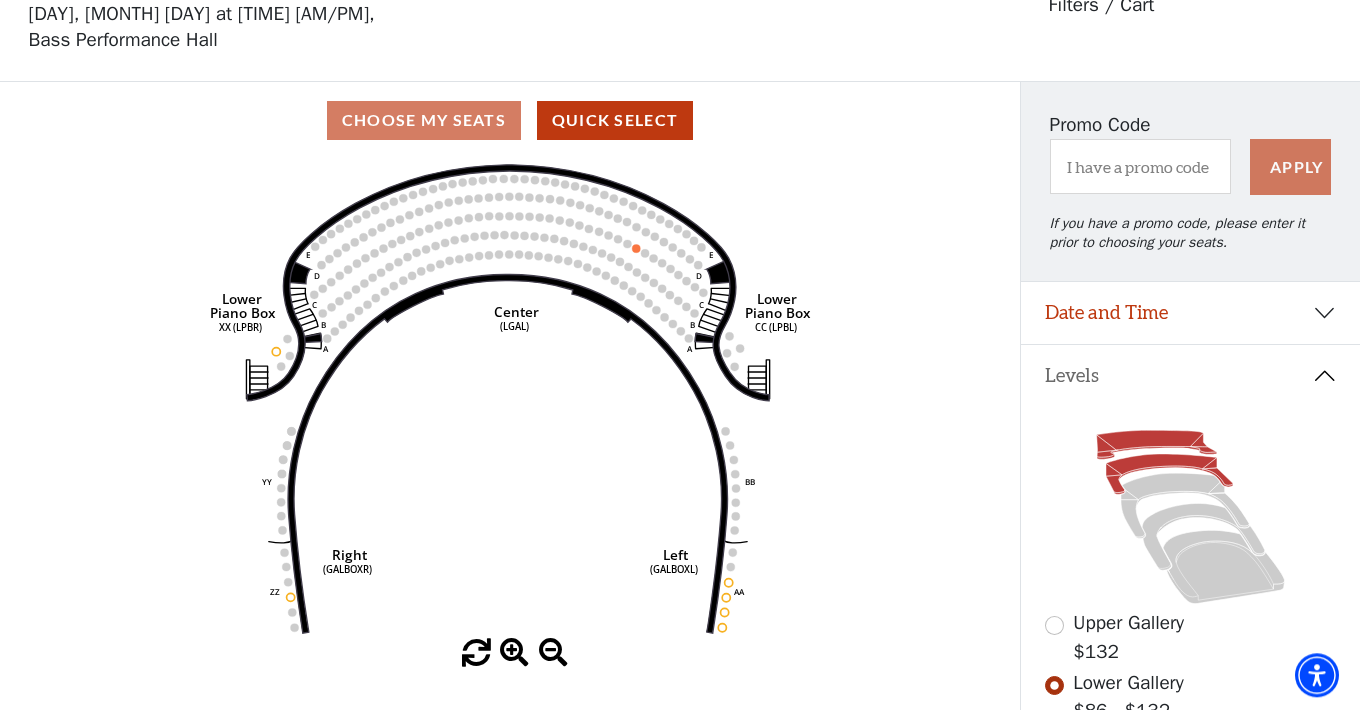 click 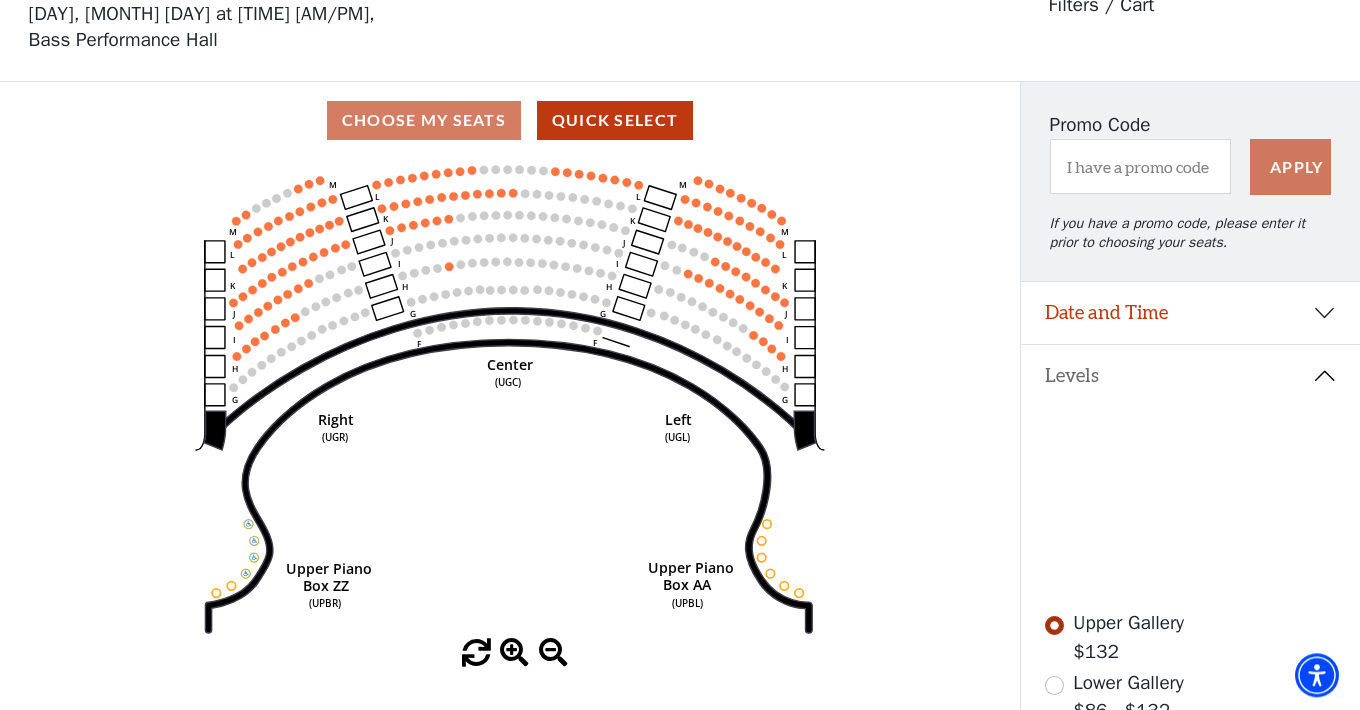 scroll, scrollTop: 92, scrollLeft: 0, axis: vertical 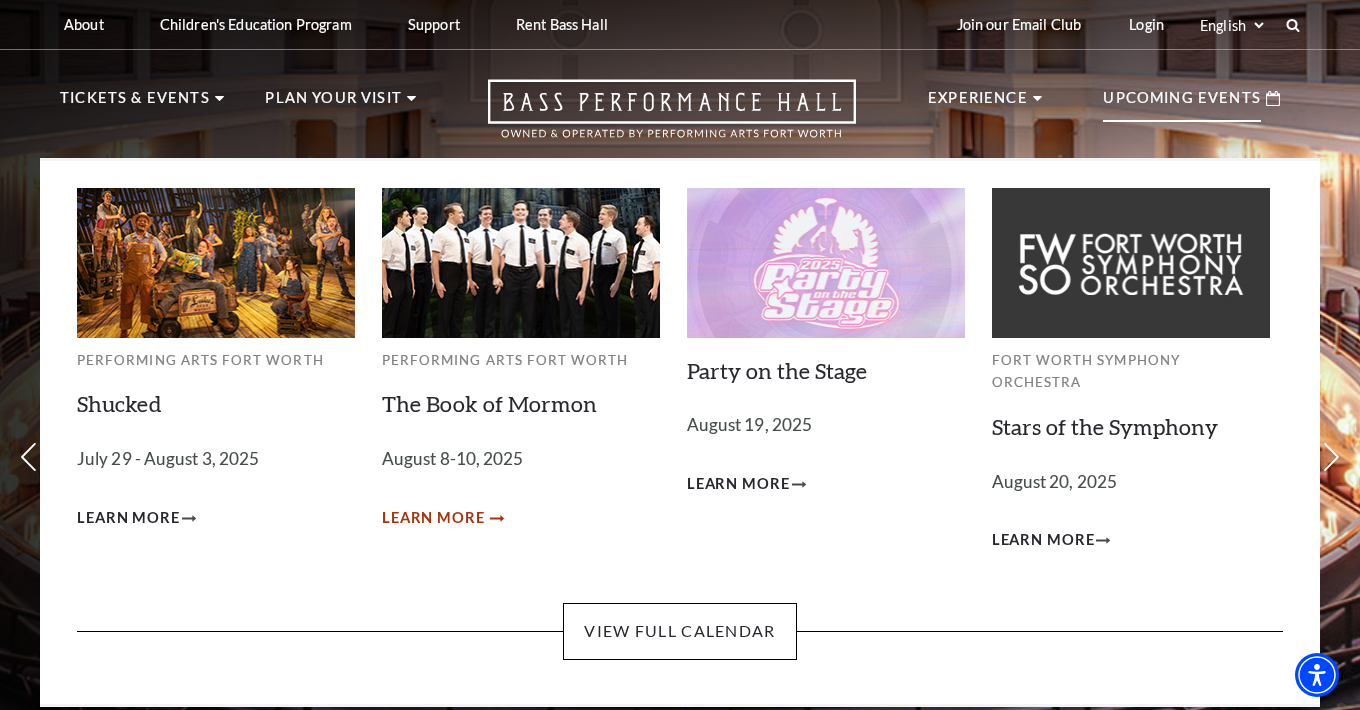 click on "Learn More" at bounding box center [433, 518] 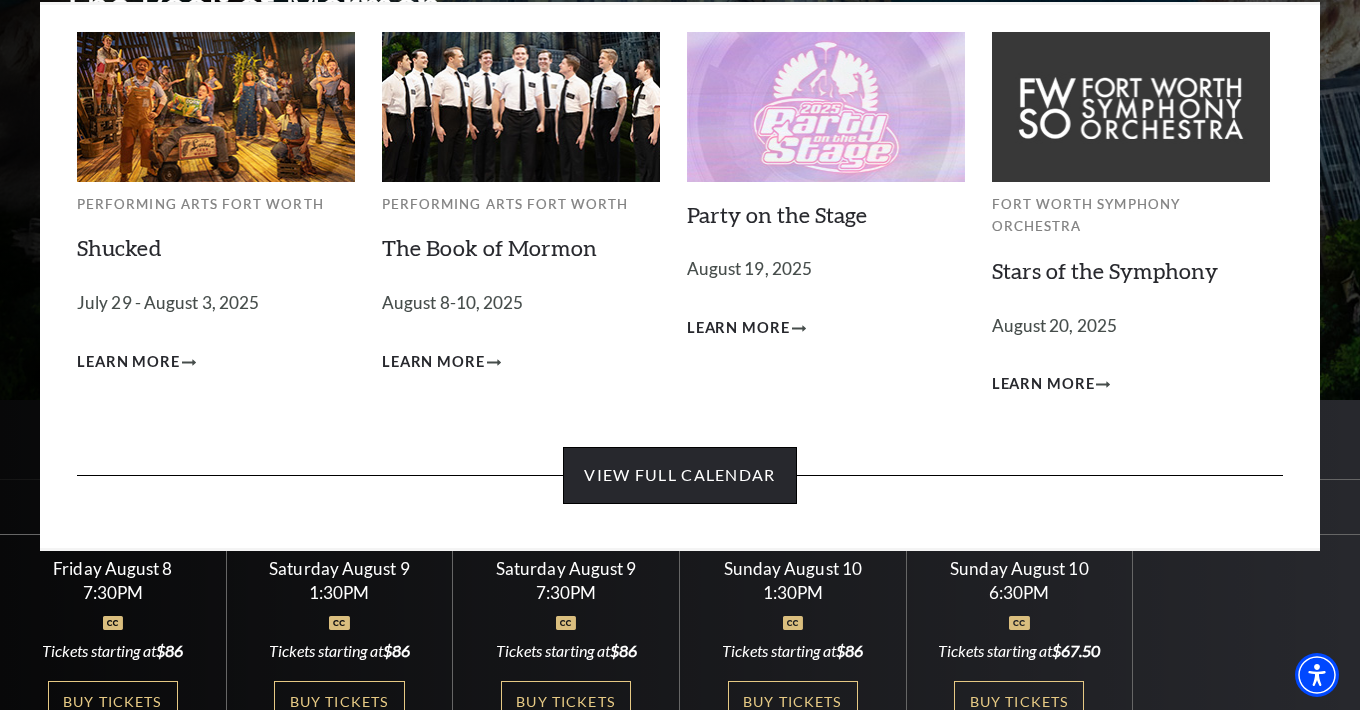 scroll, scrollTop: 211, scrollLeft: 0, axis: vertical 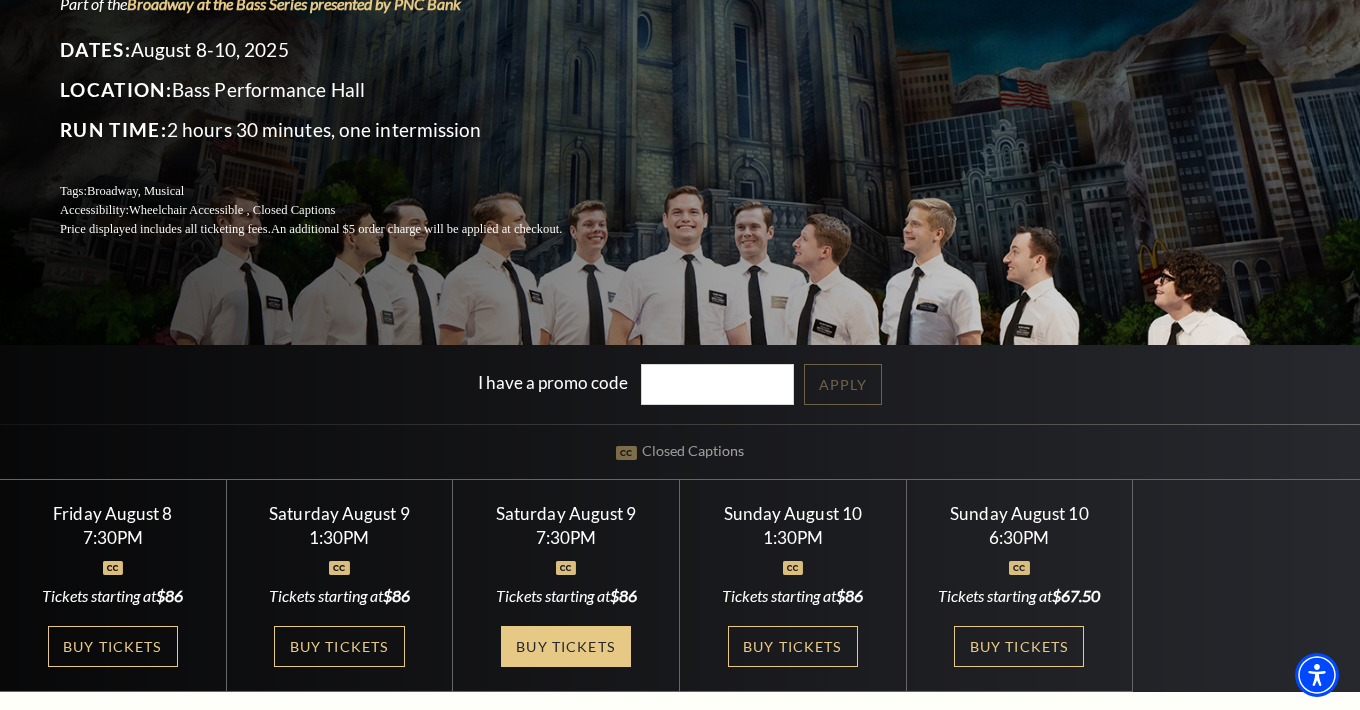 click on "Buy Tickets" at bounding box center (566, 646) 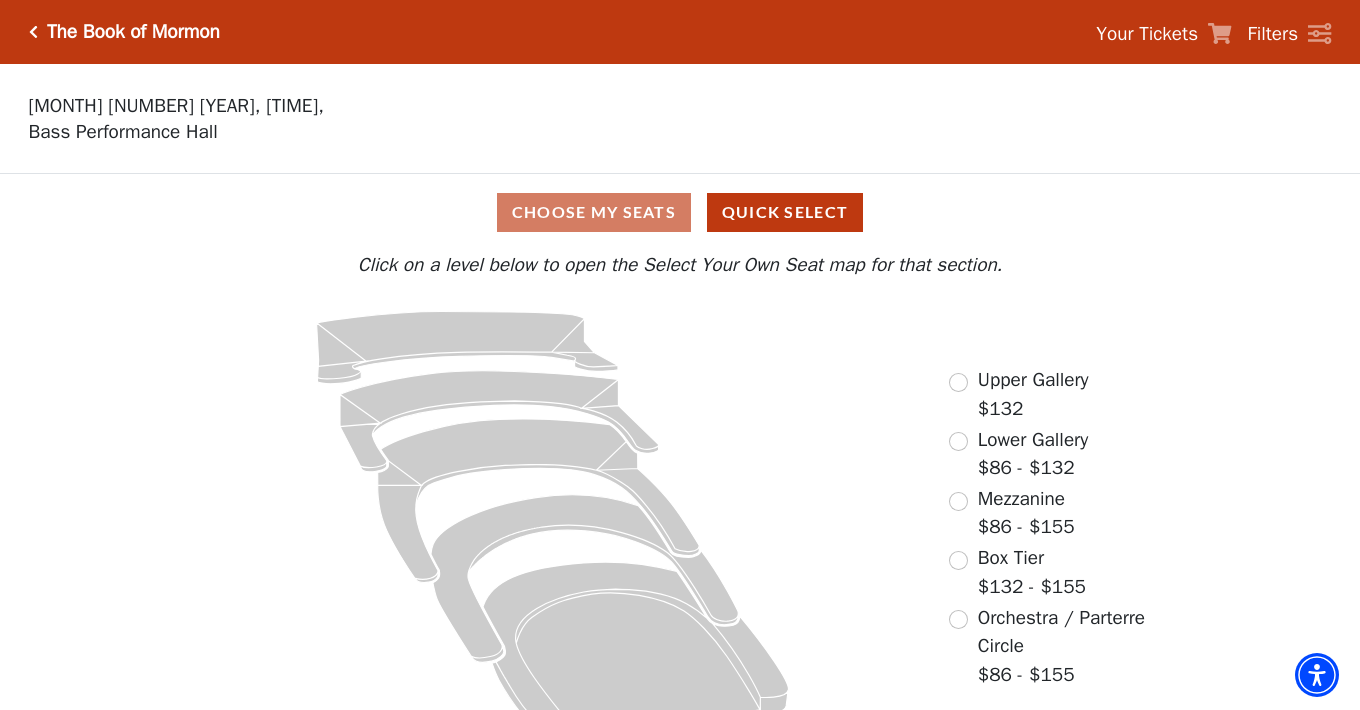 scroll, scrollTop: 48, scrollLeft: 0, axis: vertical 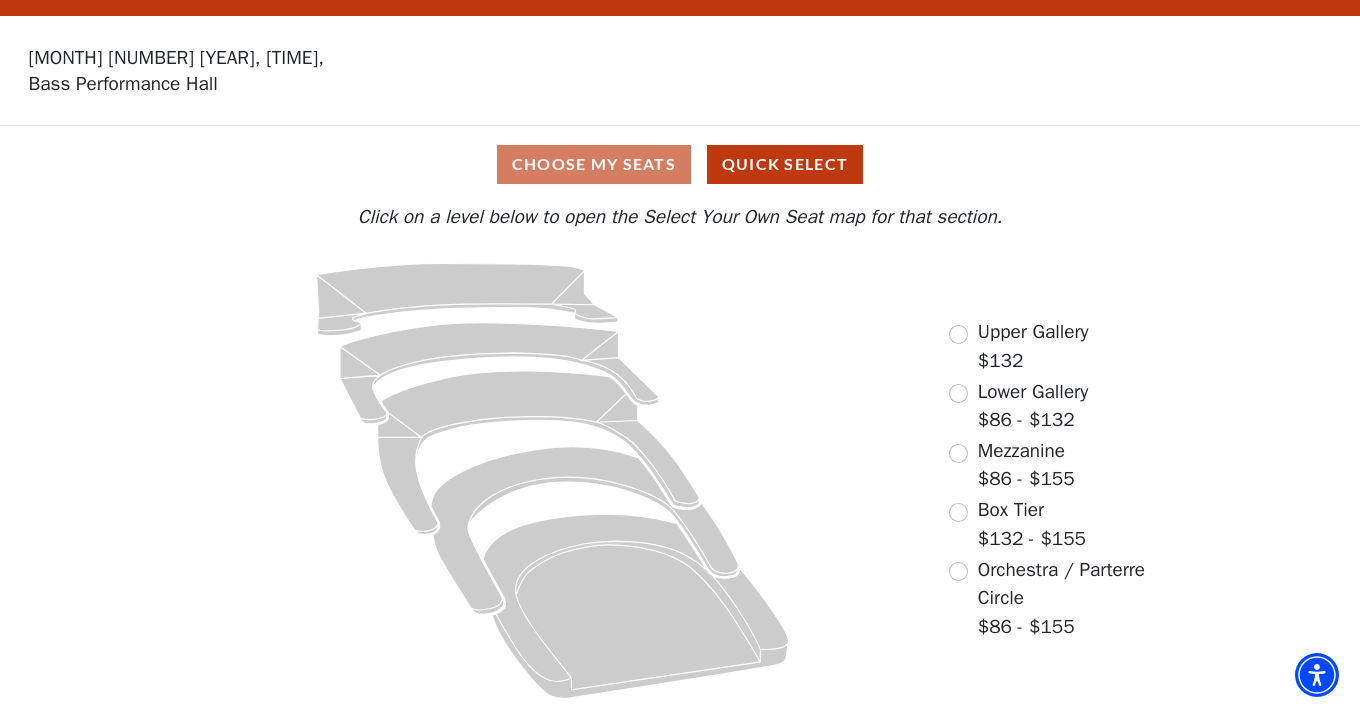 click on "Orchestra / Parterre Circle $86 - $155" at bounding box center [1062, 599] 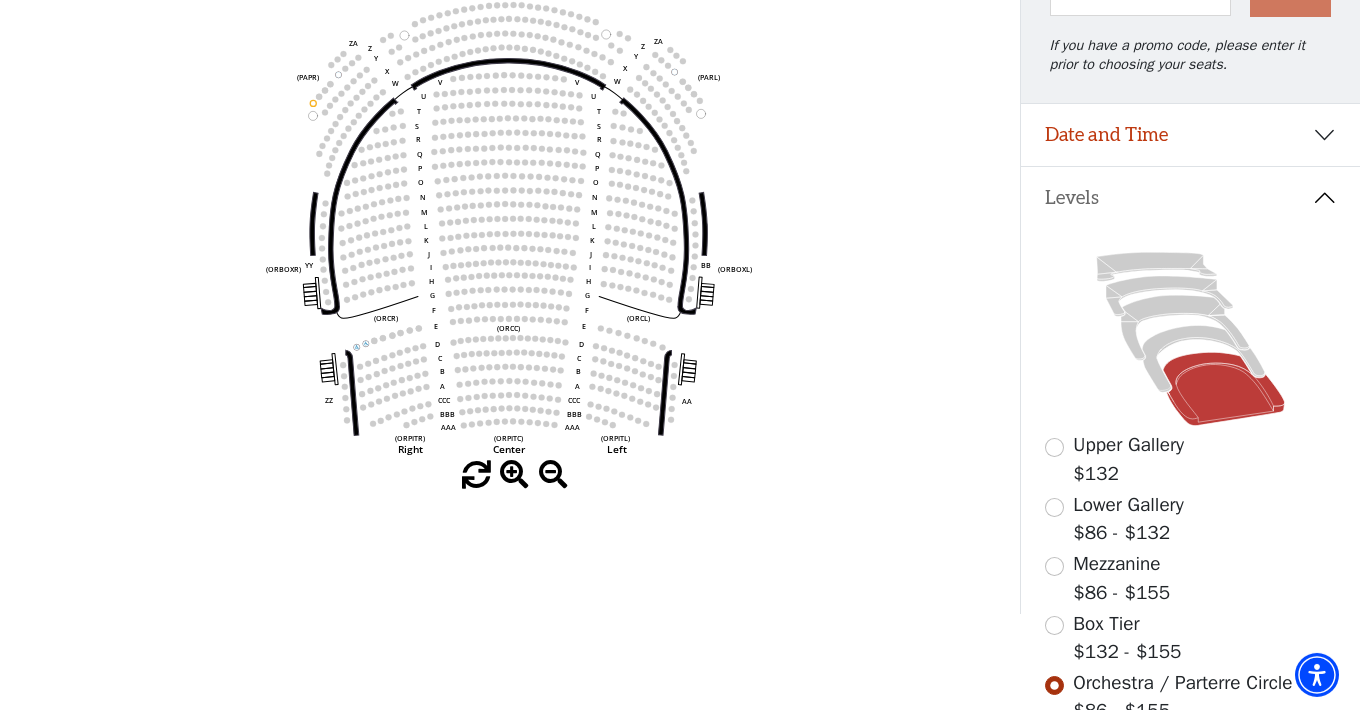 scroll, scrollTop: 304, scrollLeft: 0, axis: vertical 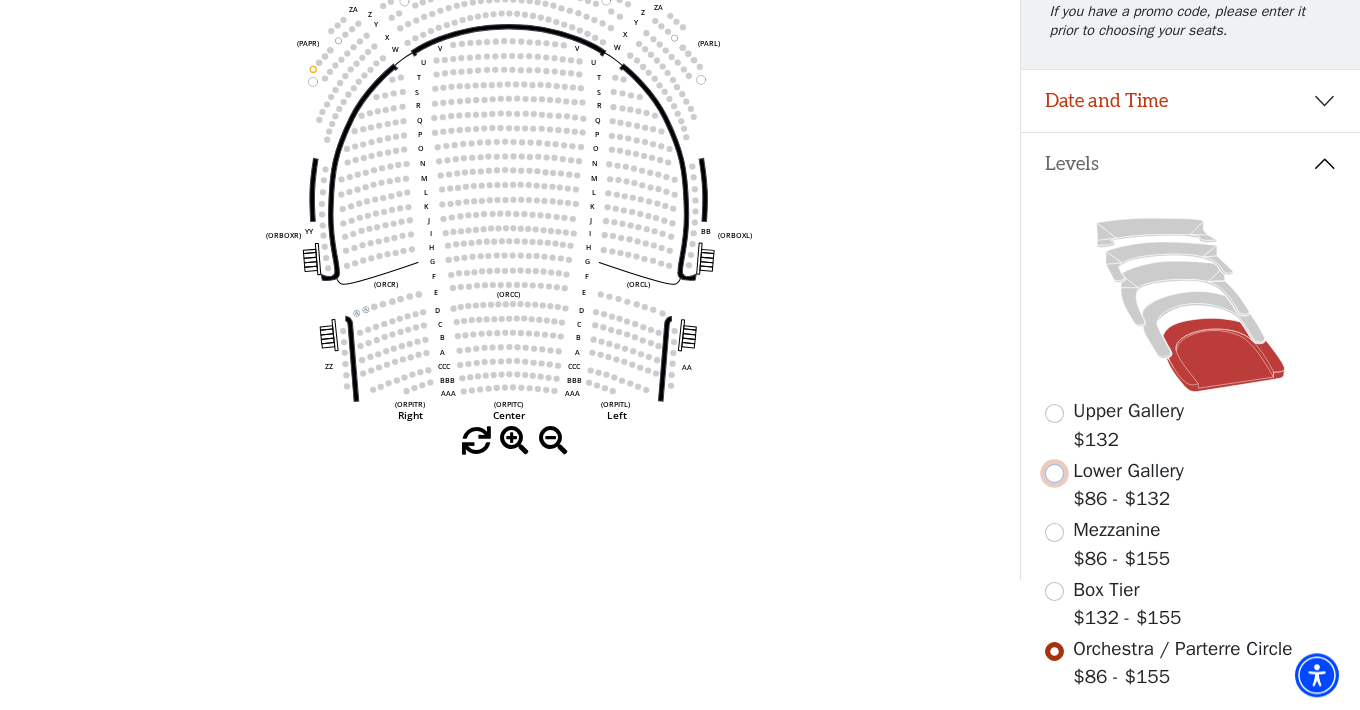 click at bounding box center [1054, 473] 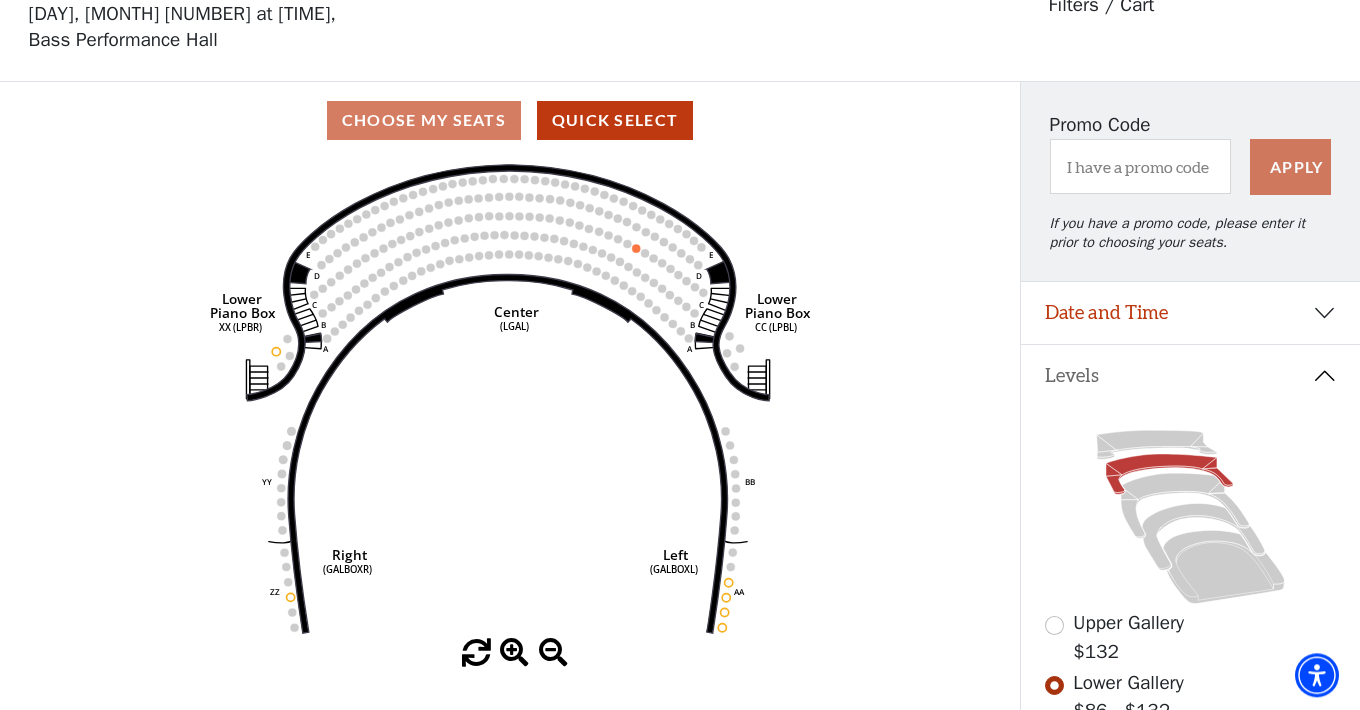 scroll, scrollTop: 92, scrollLeft: 0, axis: vertical 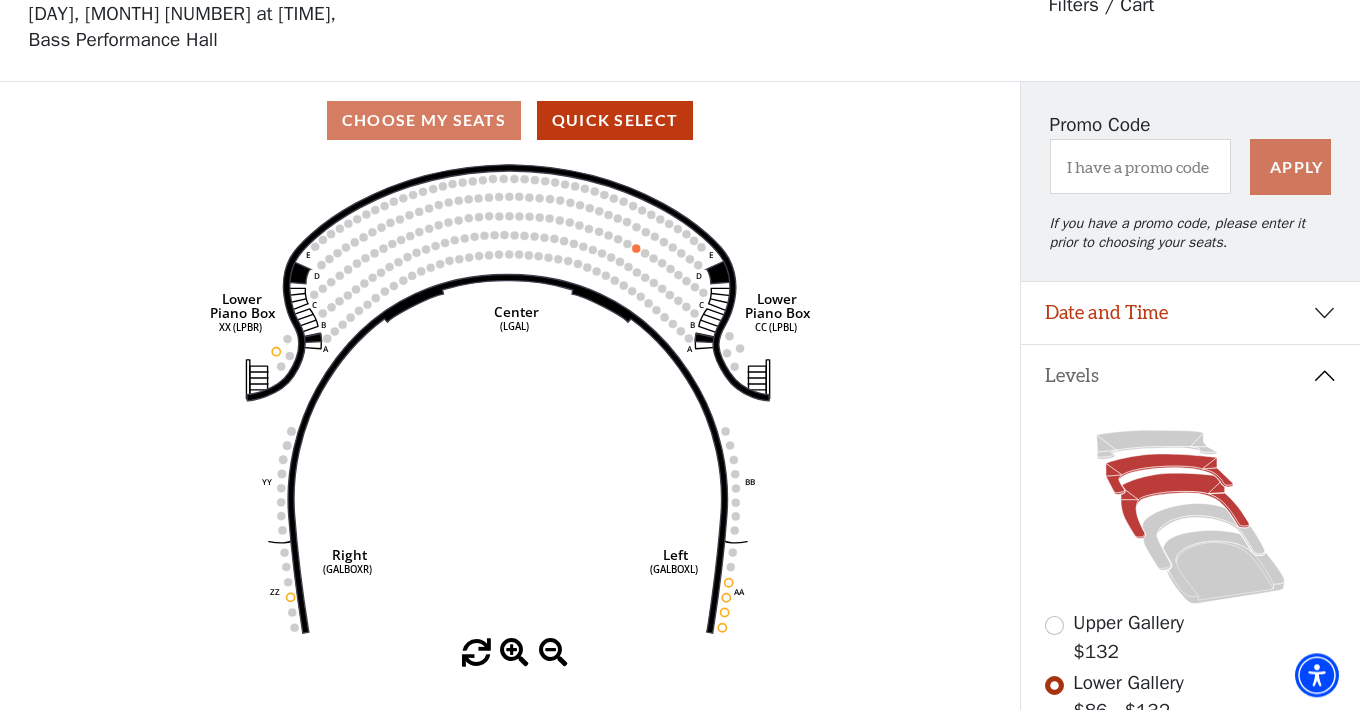 click 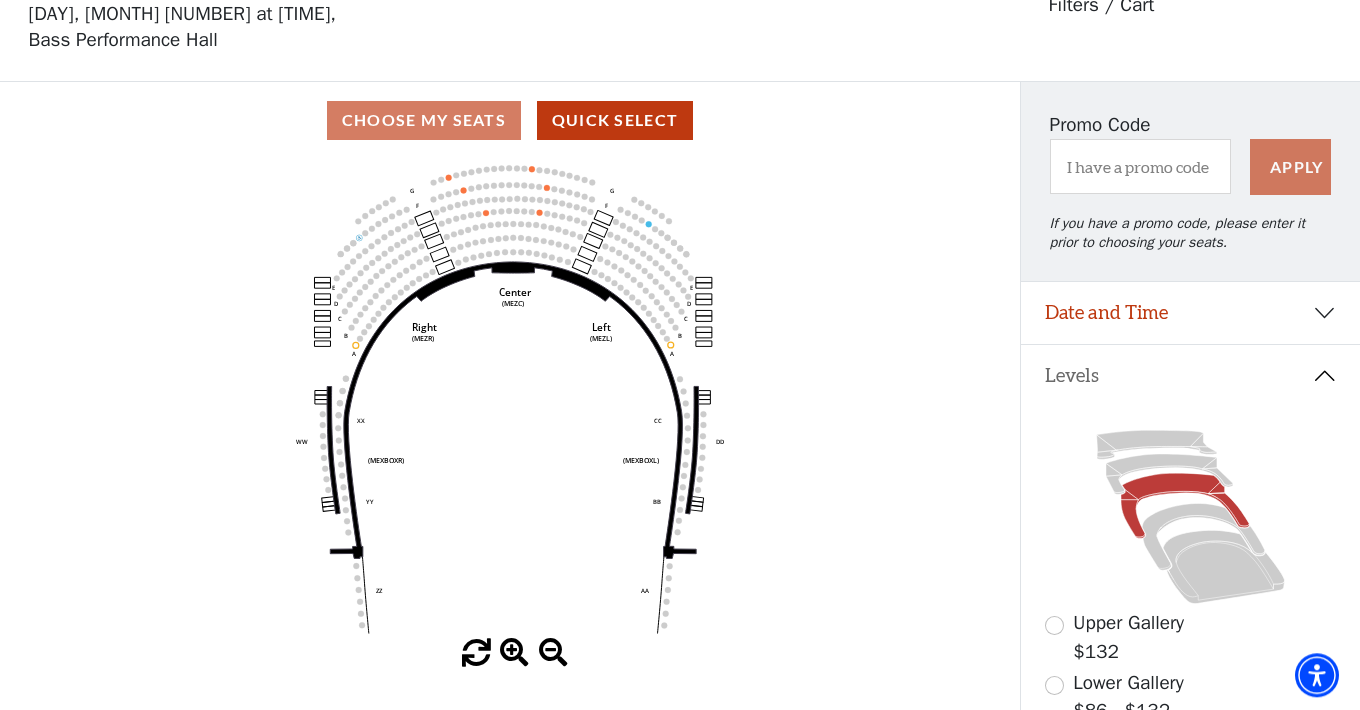 scroll, scrollTop: 92, scrollLeft: 0, axis: vertical 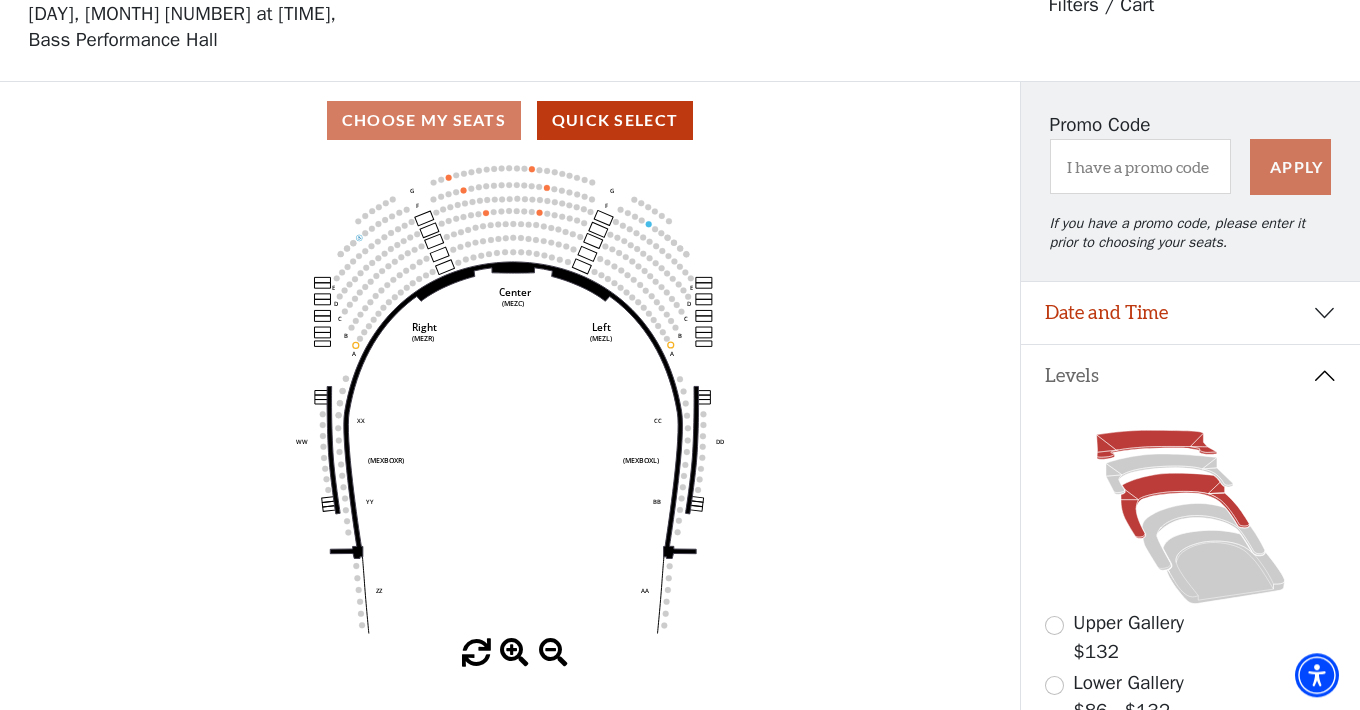 click 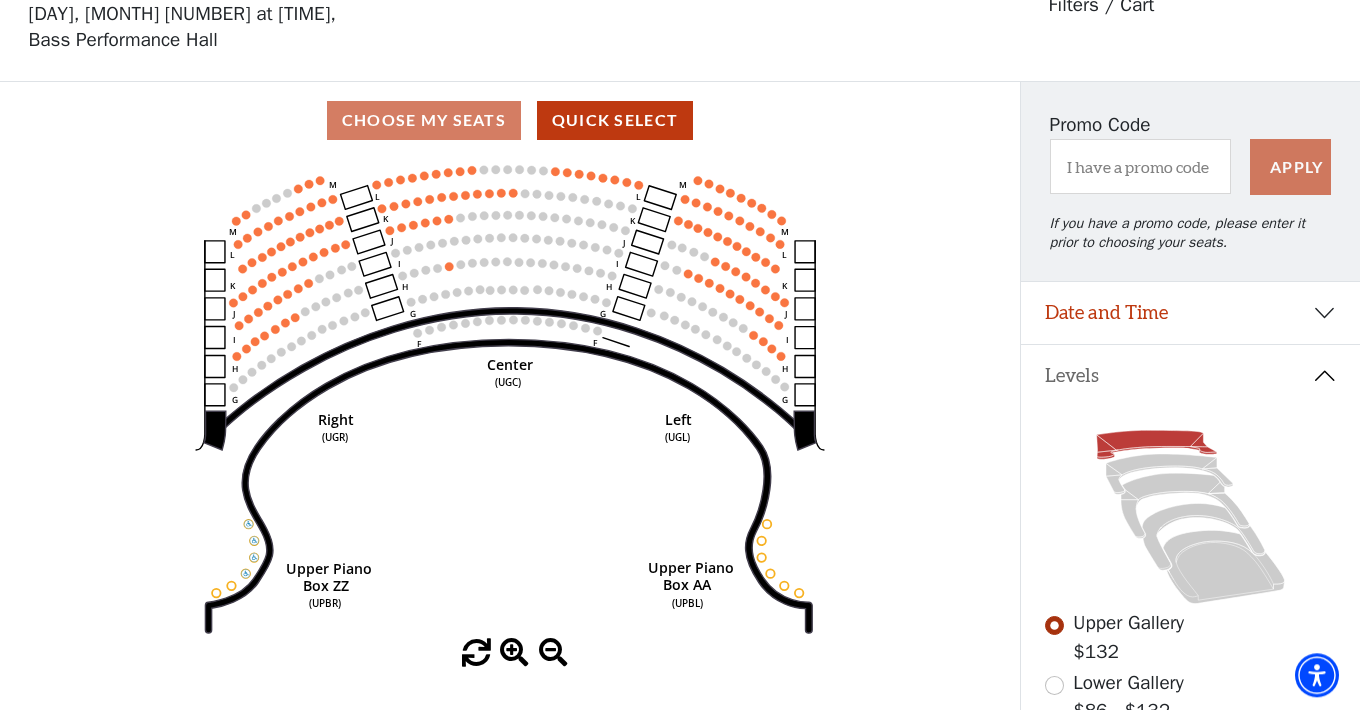 scroll, scrollTop: 92, scrollLeft: 0, axis: vertical 